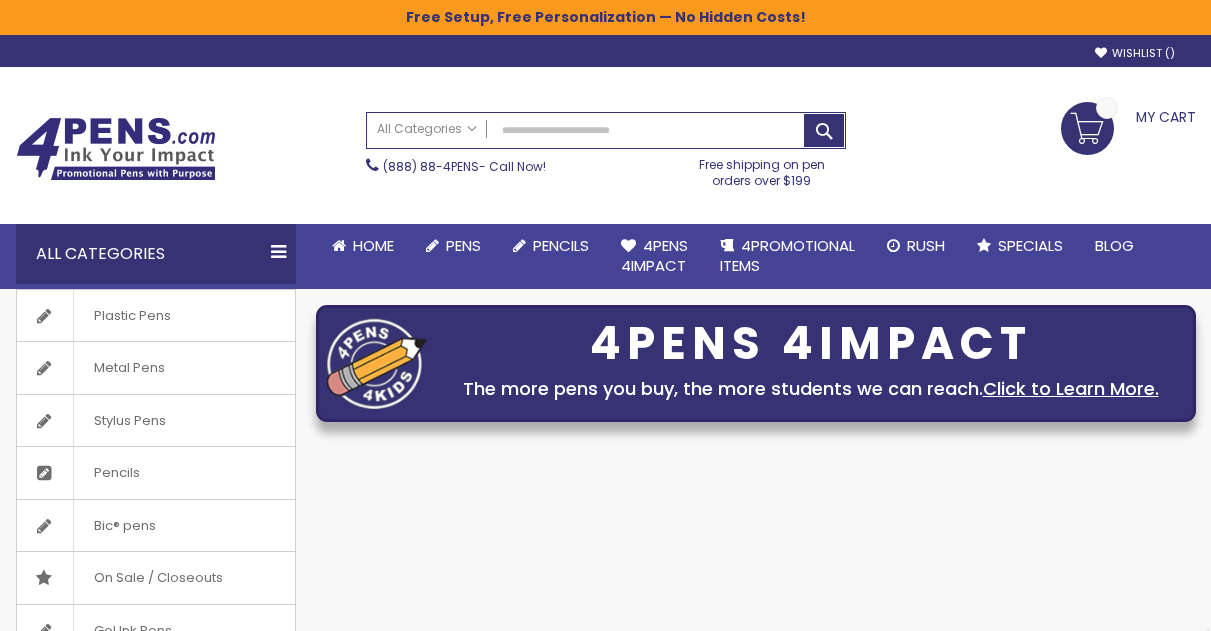 scroll, scrollTop: 0, scrollLeft: 0, axis: both 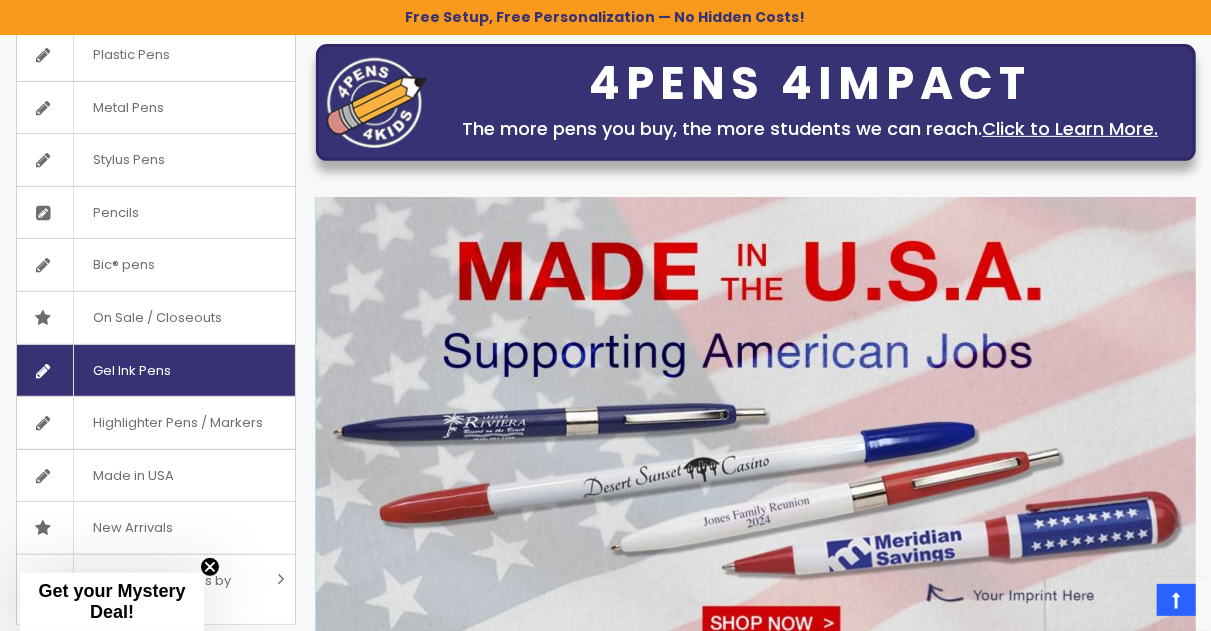 click on "Gel Ink Pens" at bounding box center [156, 371] 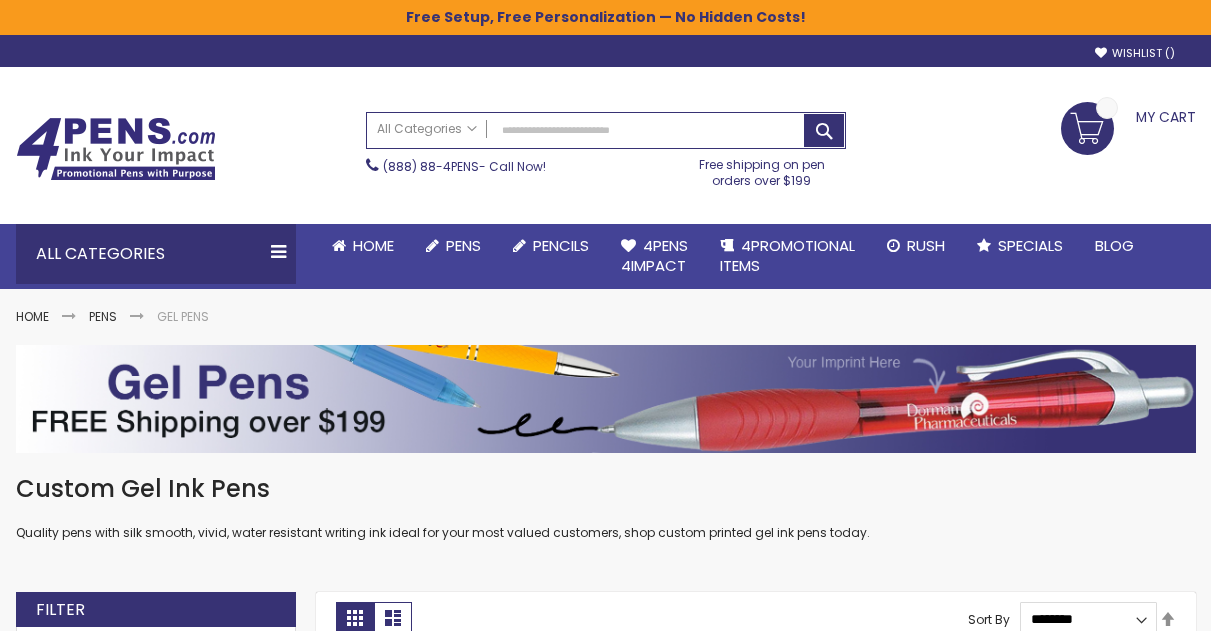 scroll, scrollTop: 0, scrollLeft: 0, axis: both 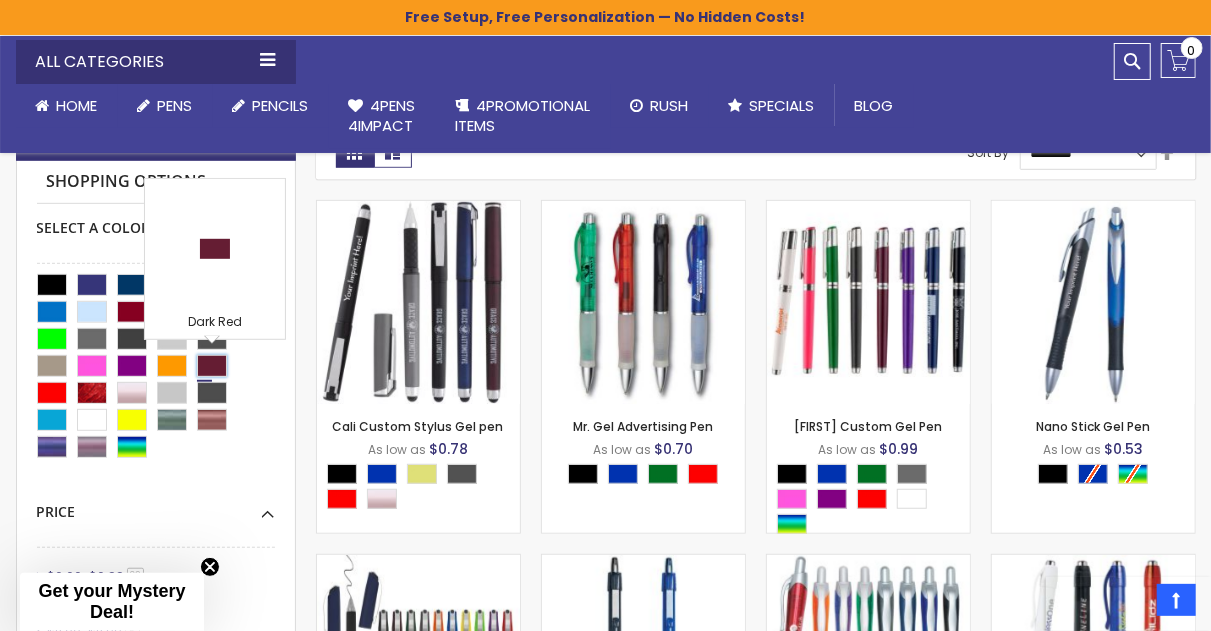 click at bounding box center (212, 366) 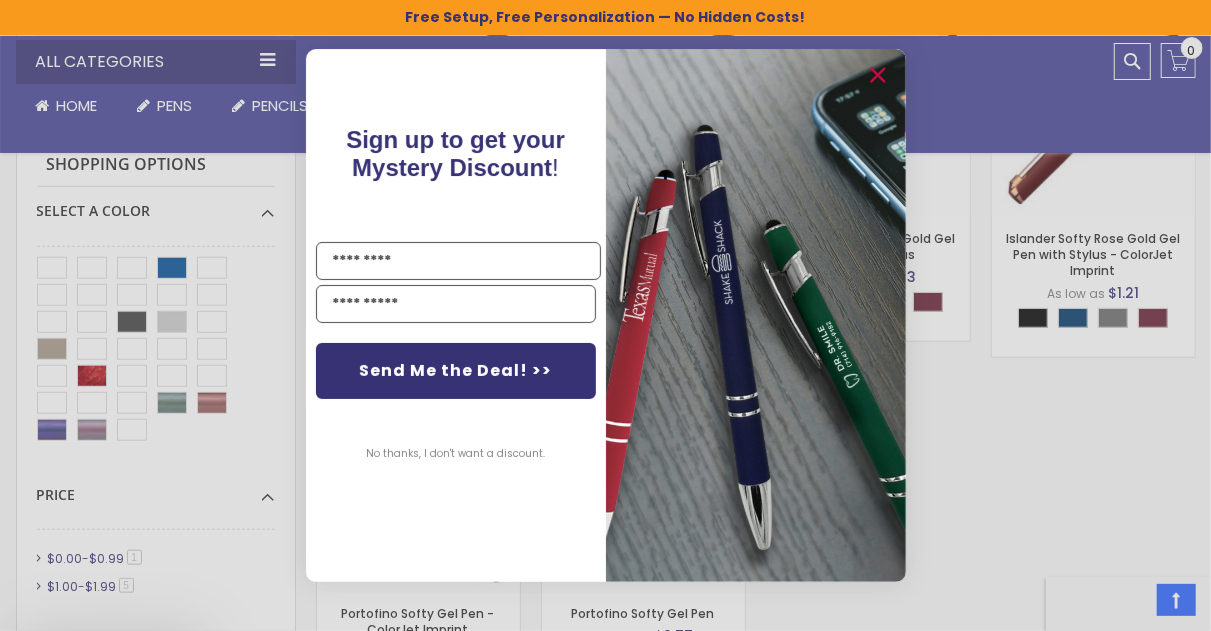 scroll, scrollTop: 674, scrollLeft: 0, axis: vertical 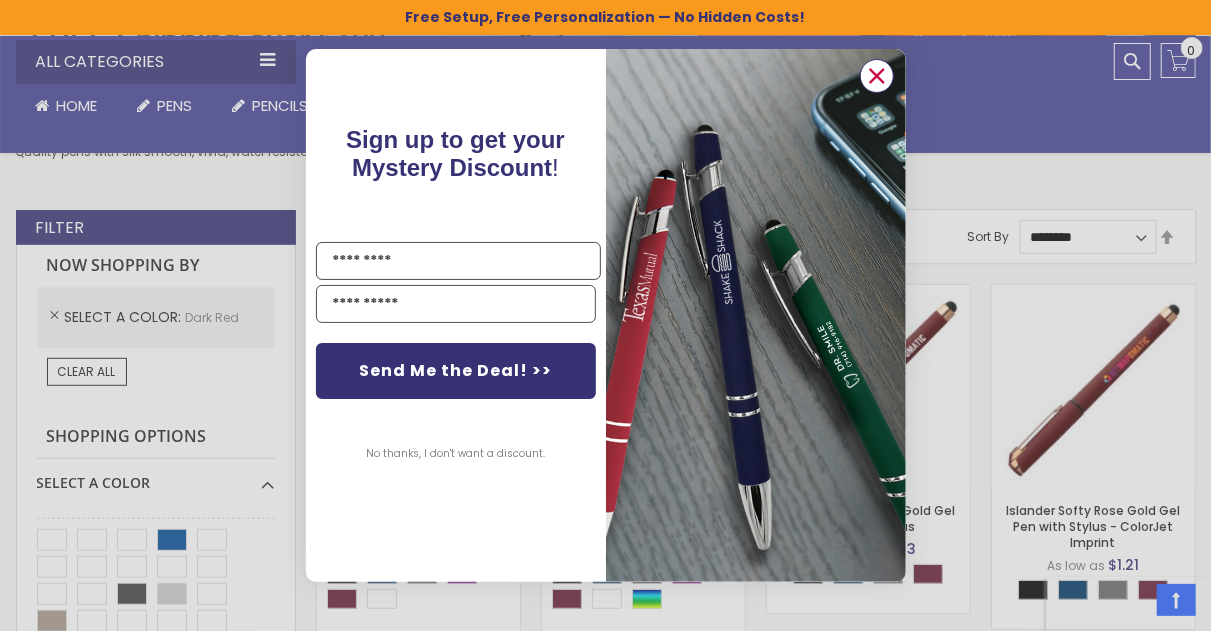 click 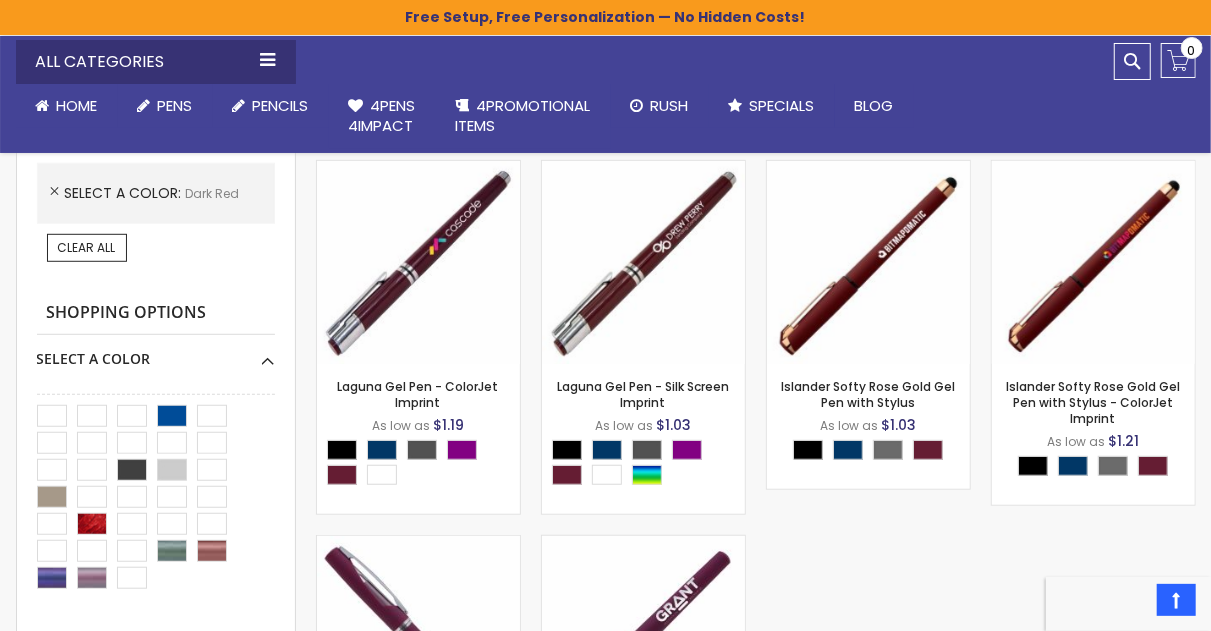 scroll, scrollTop: 503, scrollLeft: 0, axis: vertical 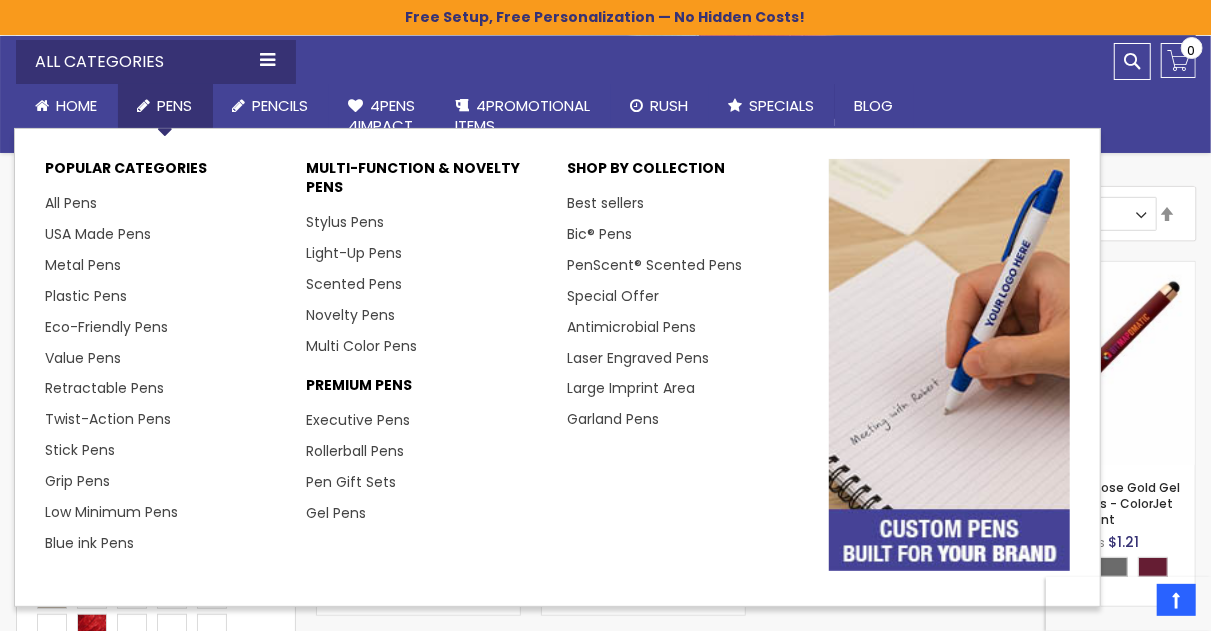 click on "Pens" at bounding box center (175, 105) 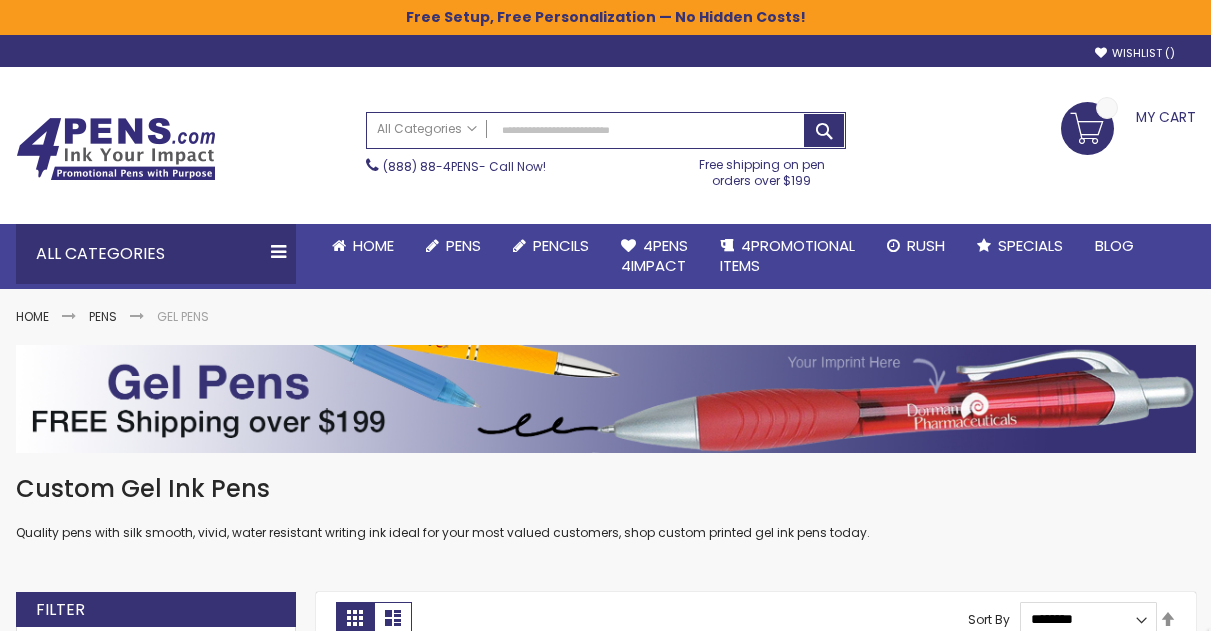 scroll, scrollTop: 0, scrollLeft: 0, axis: both 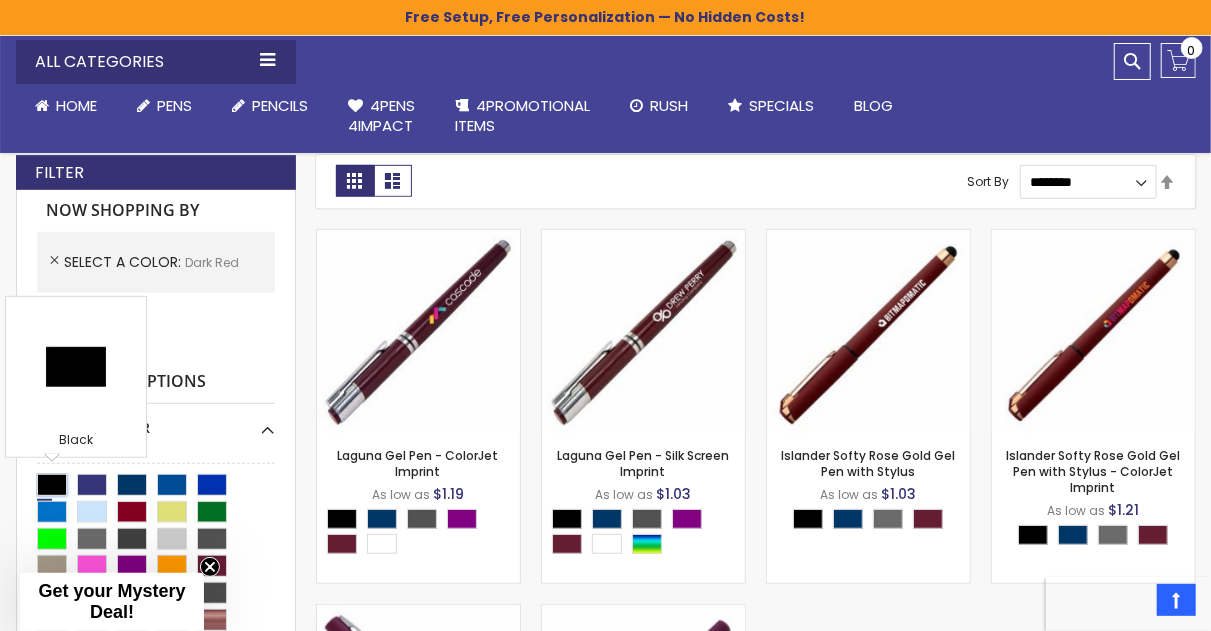 click at bounding box center (52, 485) 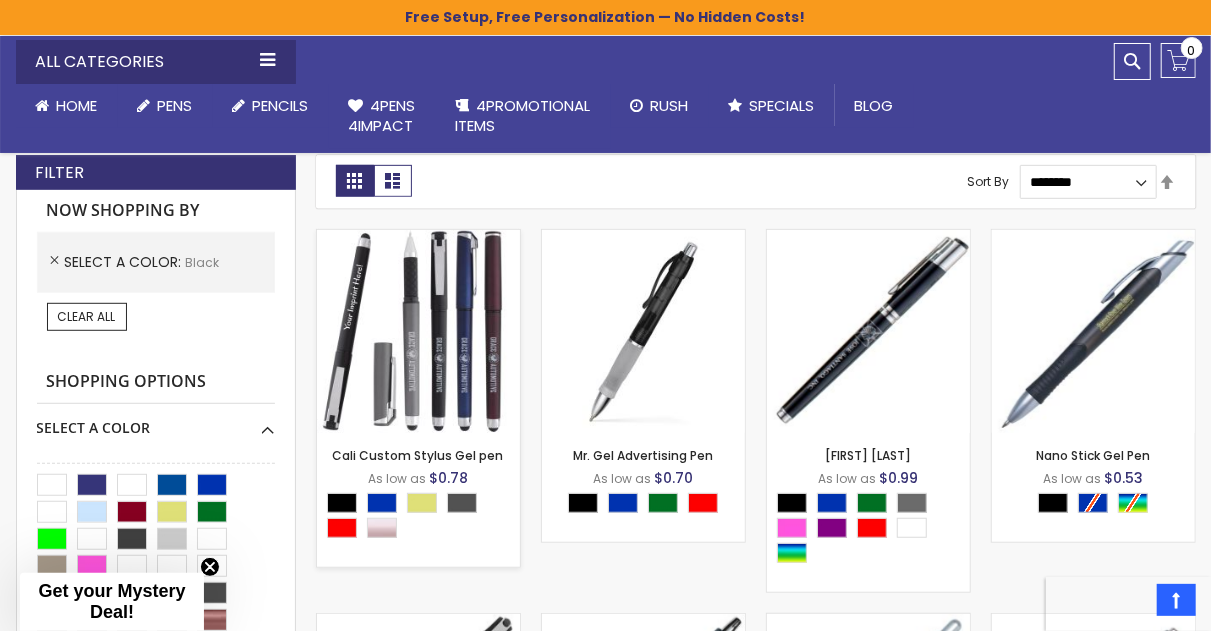 click at bounding box center (418, 331) 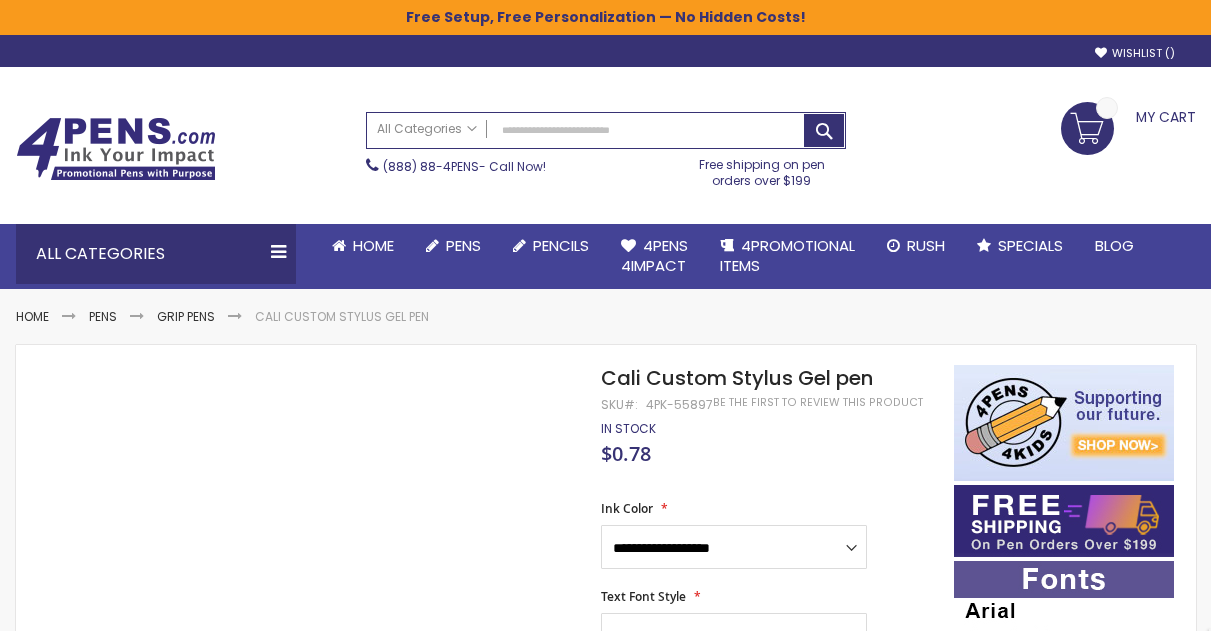 scroll, scrollTop: 0, scrollLeft: 0, axis: both 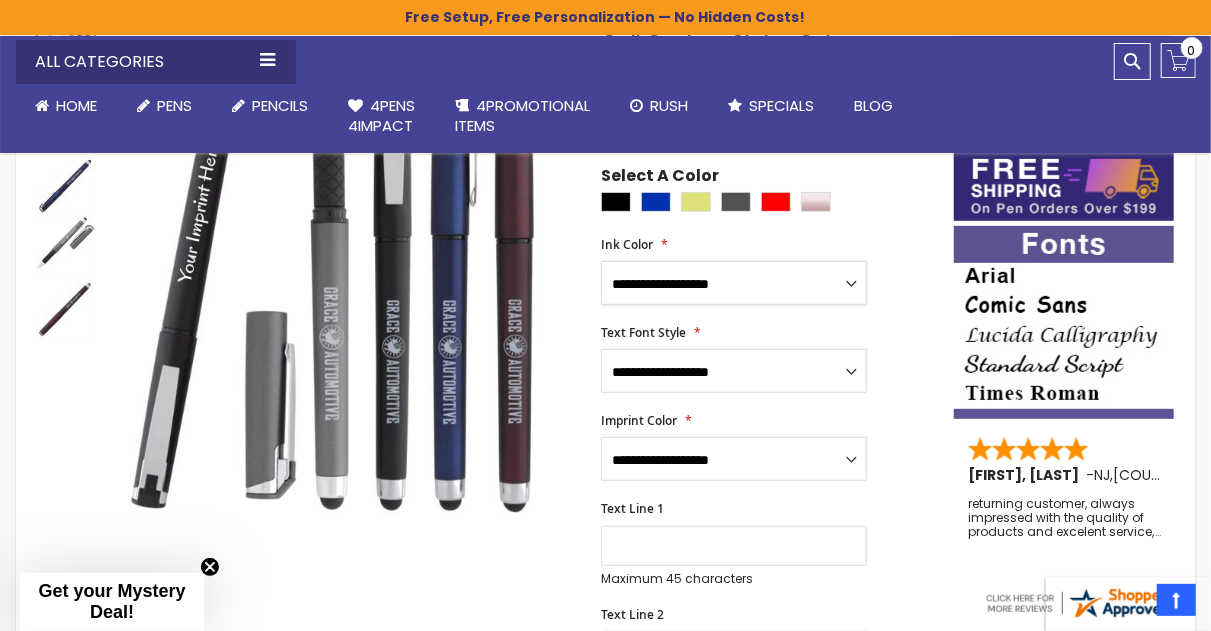 click on "**********" at bounding box center (734, 283) 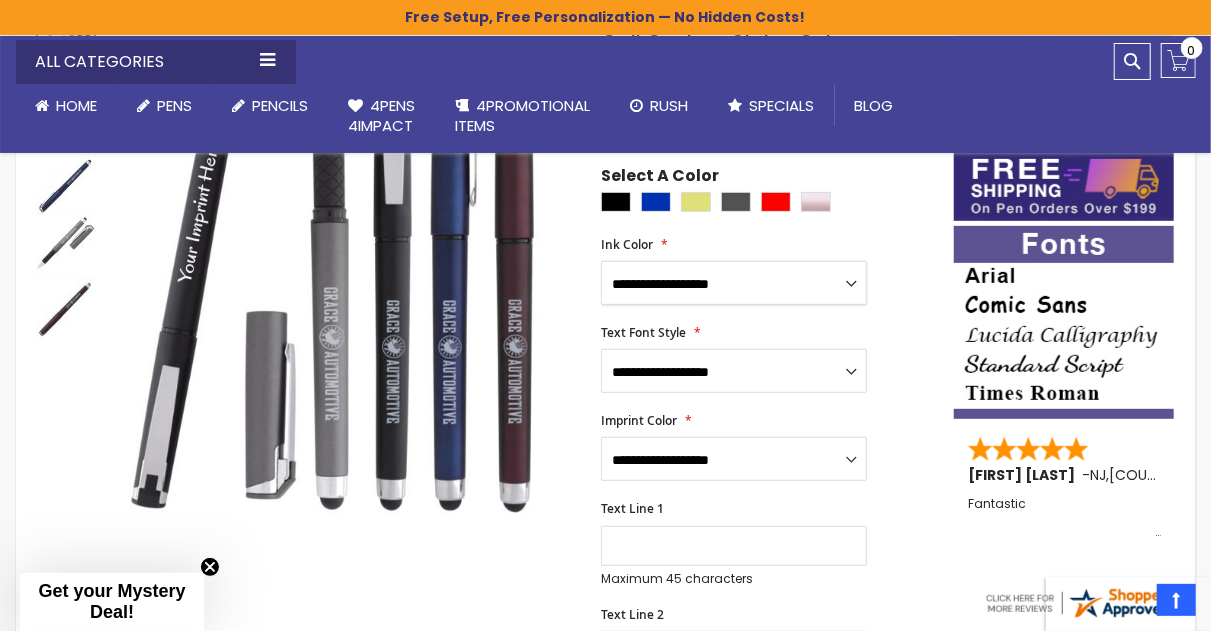 select on "****" 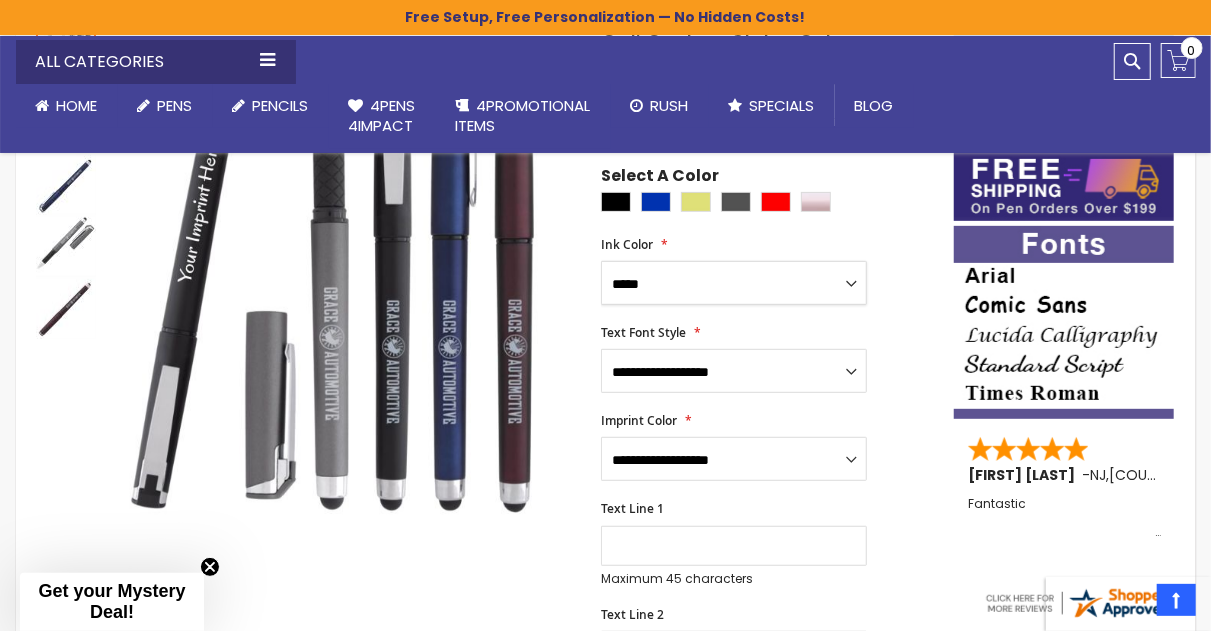 click on "**********" at bounding box center [734, 283] 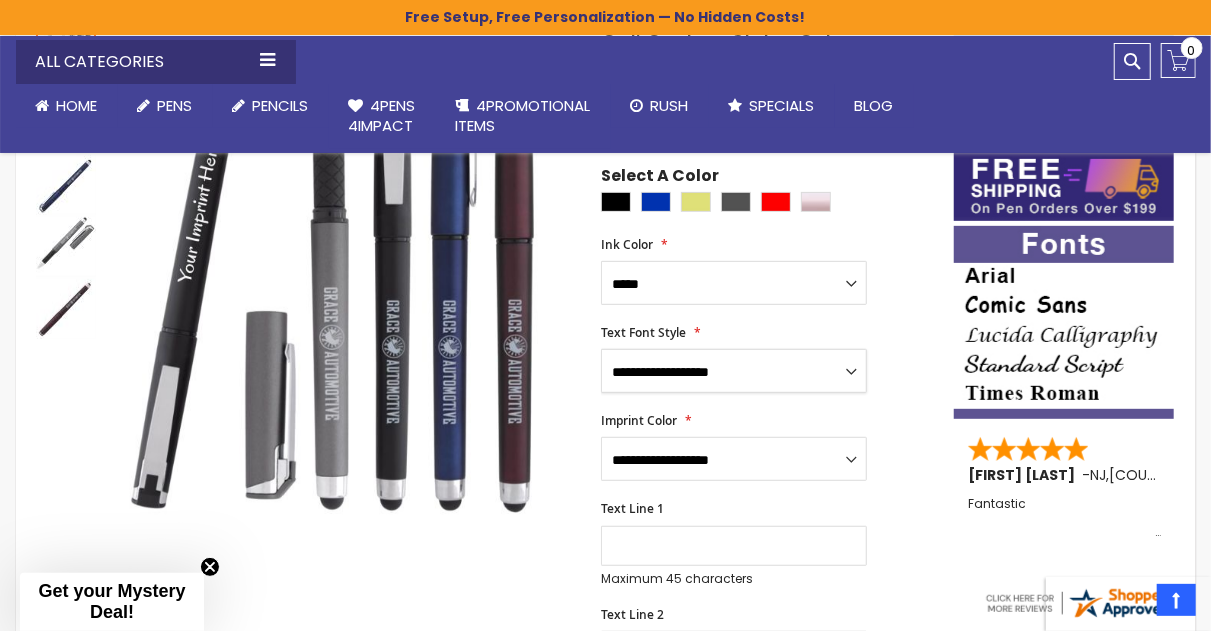 click on "**********" at bounding box center [734, 371] 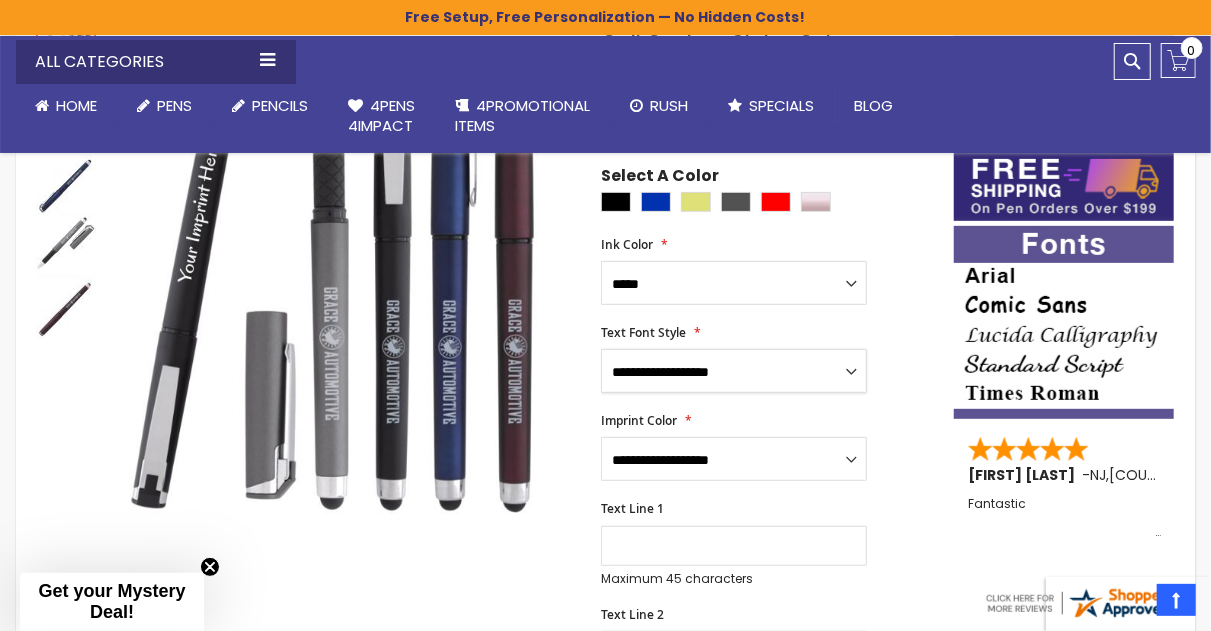 select on "****" 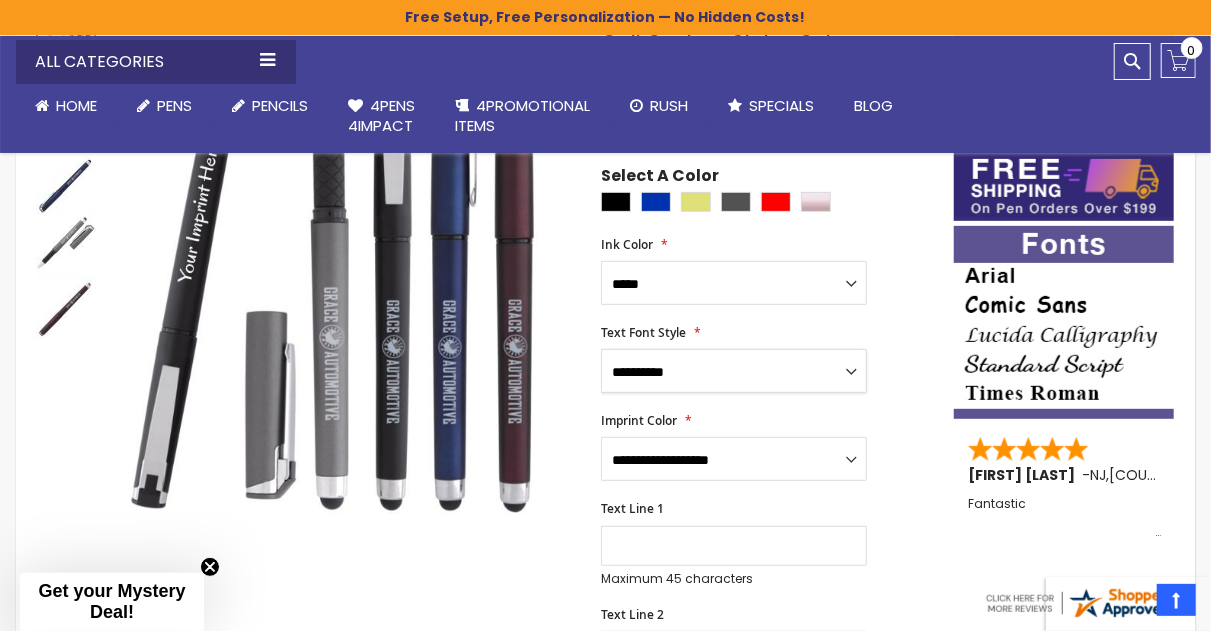 click on "**********" at bounding box center [734, 371] 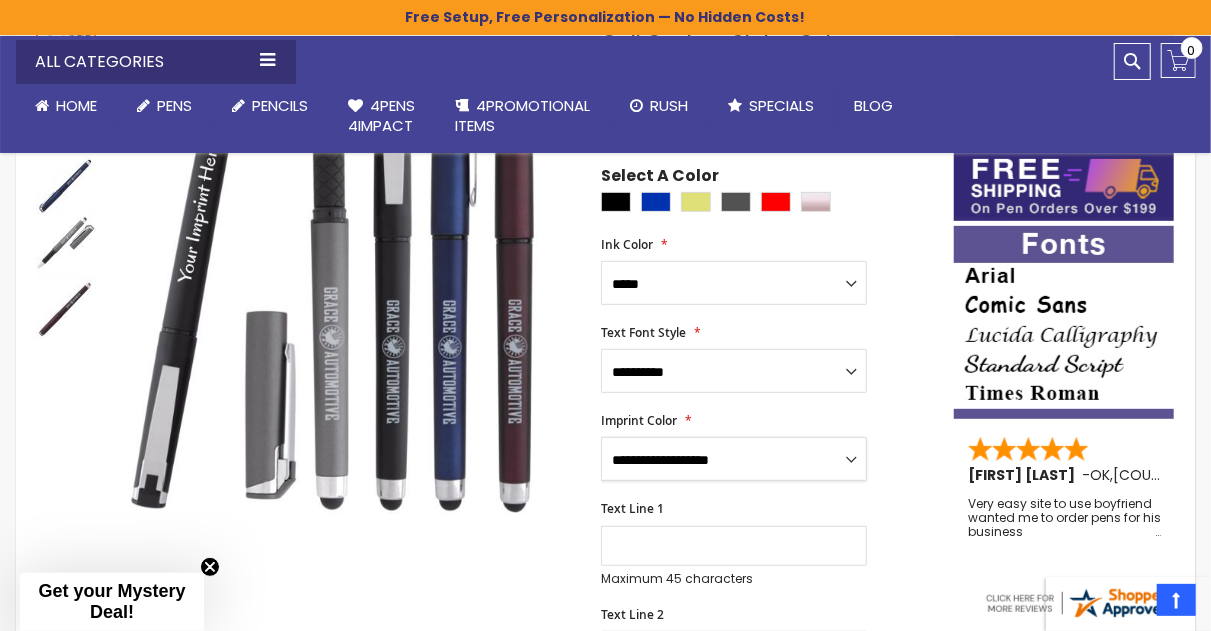 click on "**********" at bounding box center [734, 459] 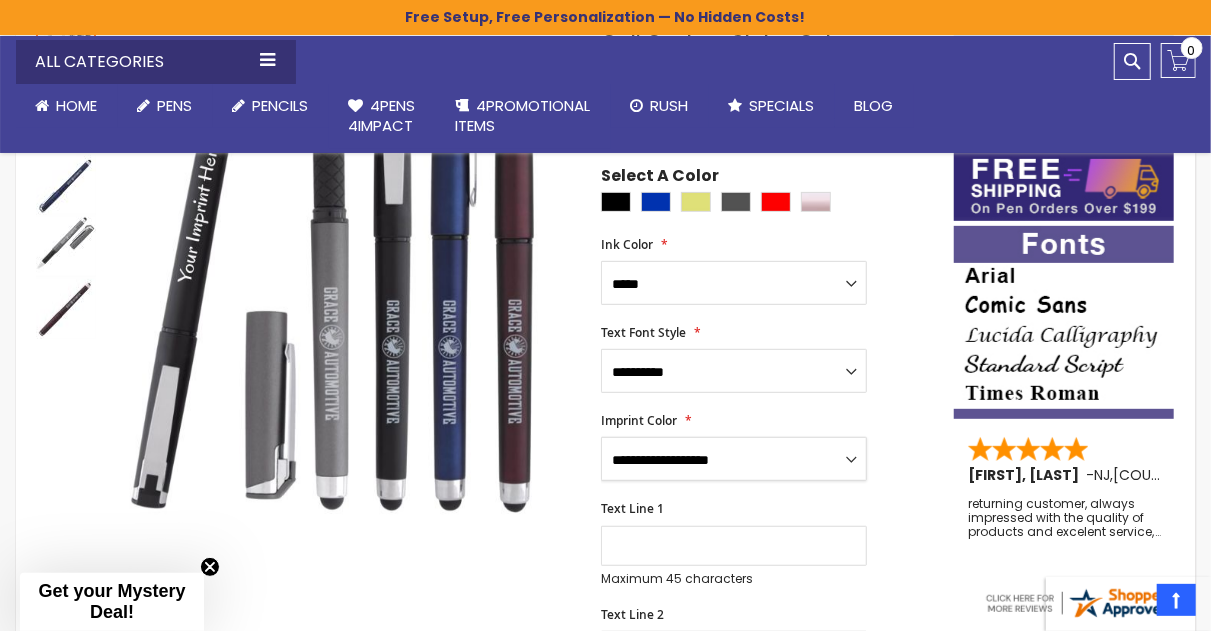 select on "****" 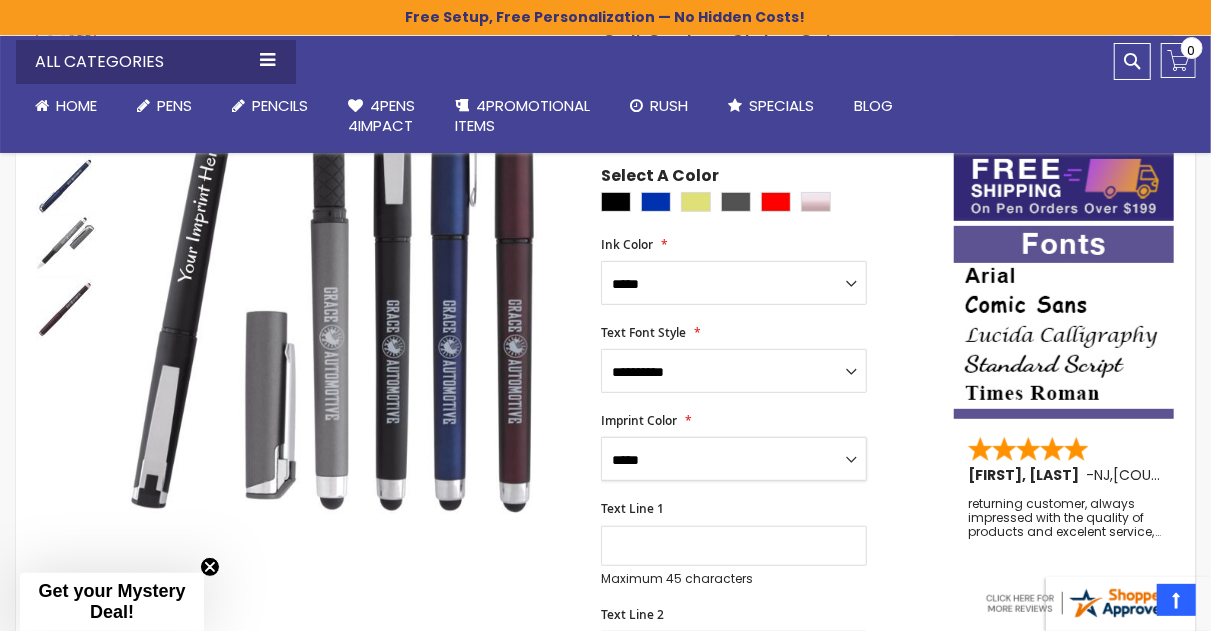 click on "**********" at bounding box center (734, 459) 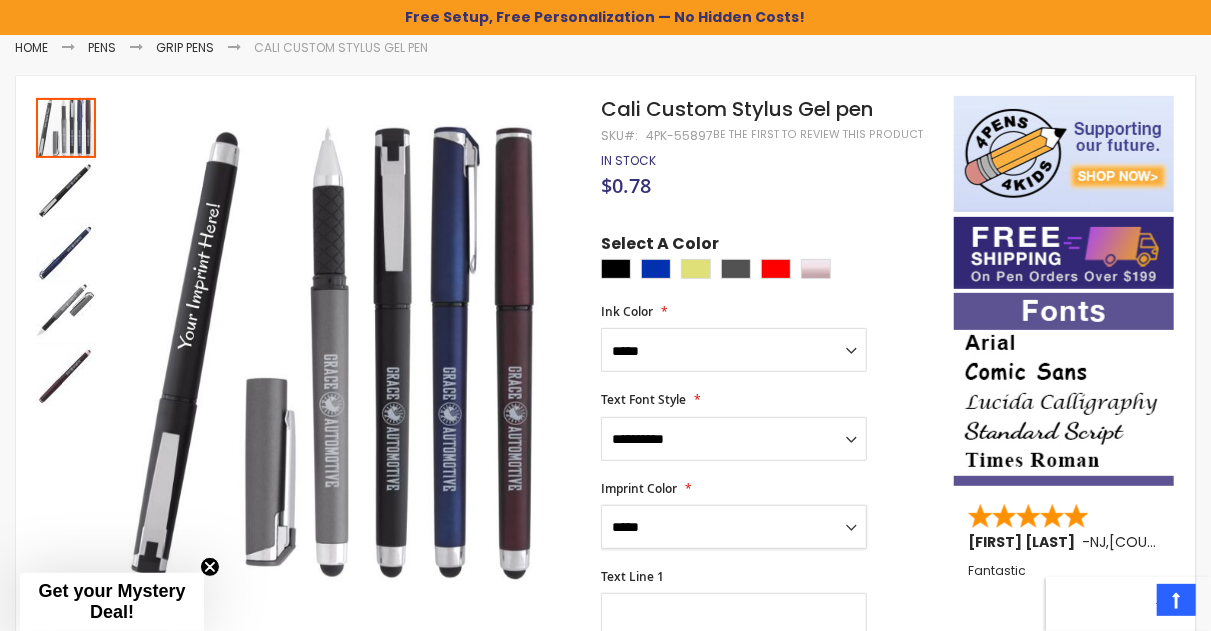 scroll, scrollTop: 273, scrollLeft: 0, axis: vertical 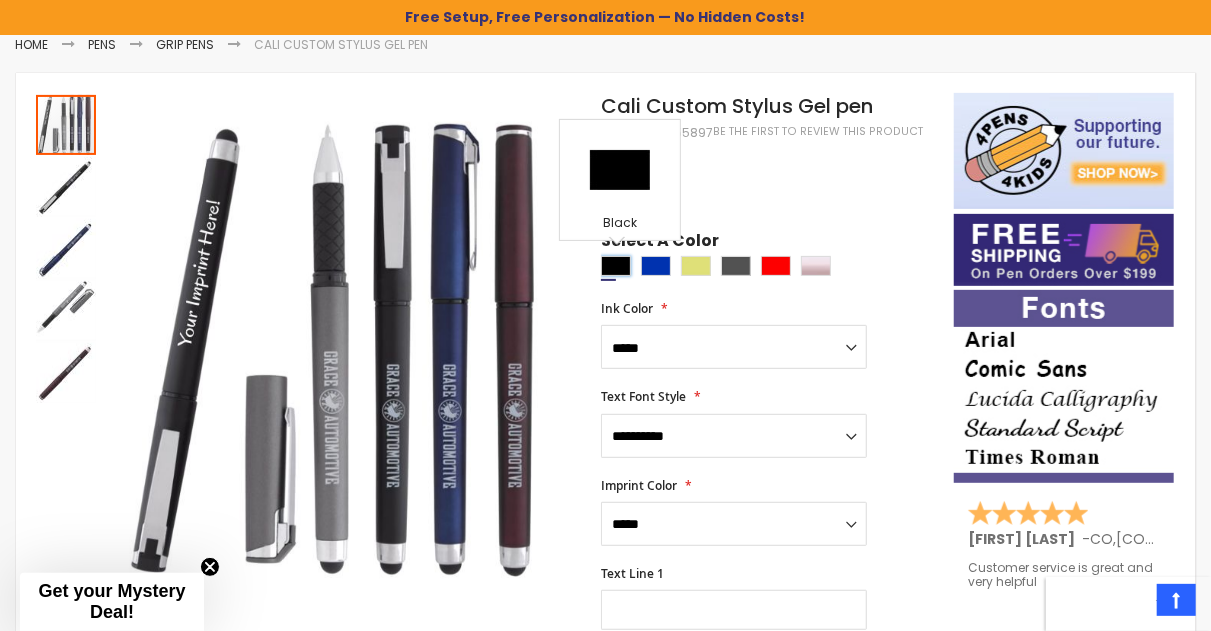 click at bounding box center (616, 266) 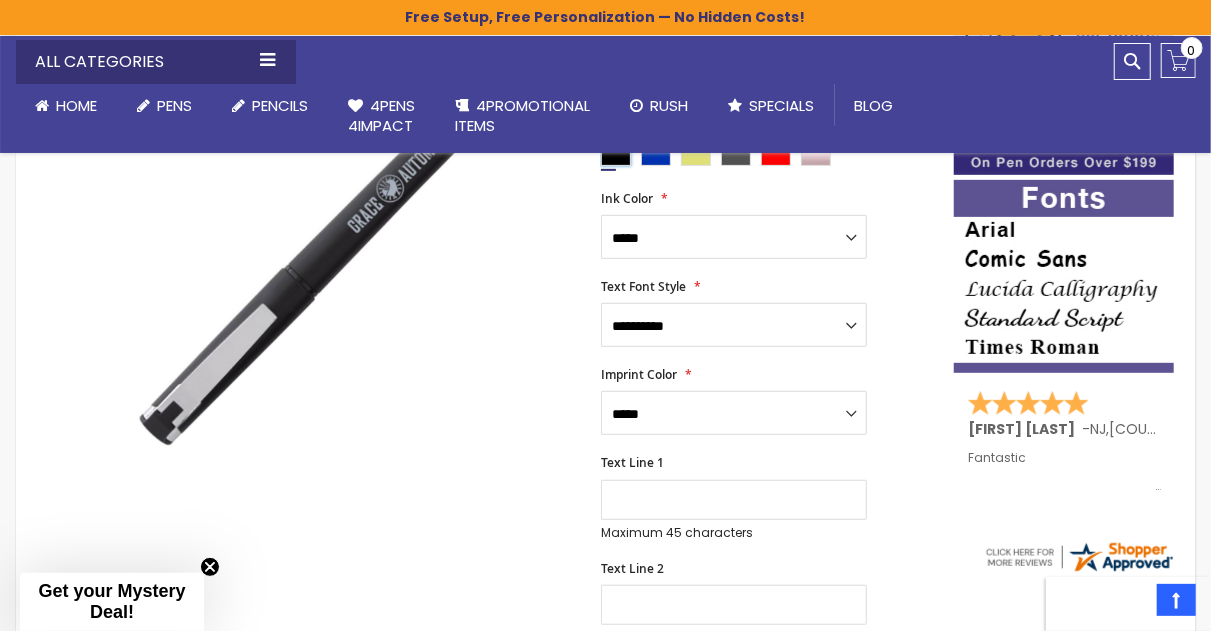 scroll, scrollTop: 376, scrollLeft: 0, axis: vertical 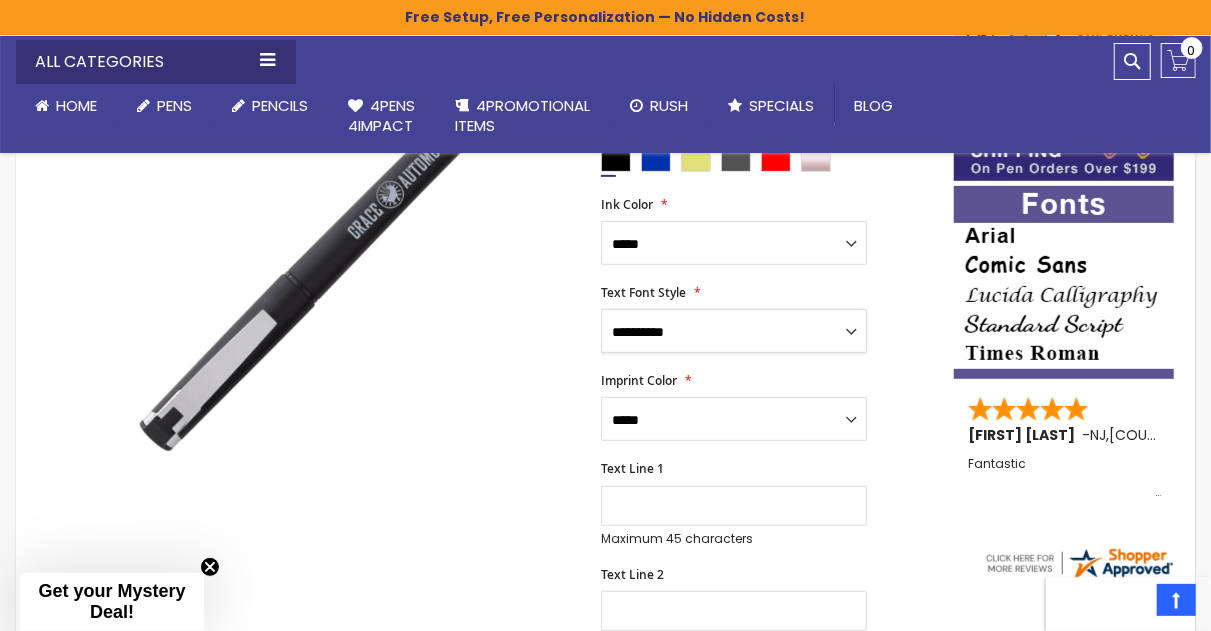 click on "**********" at bounding box center [734, 331] 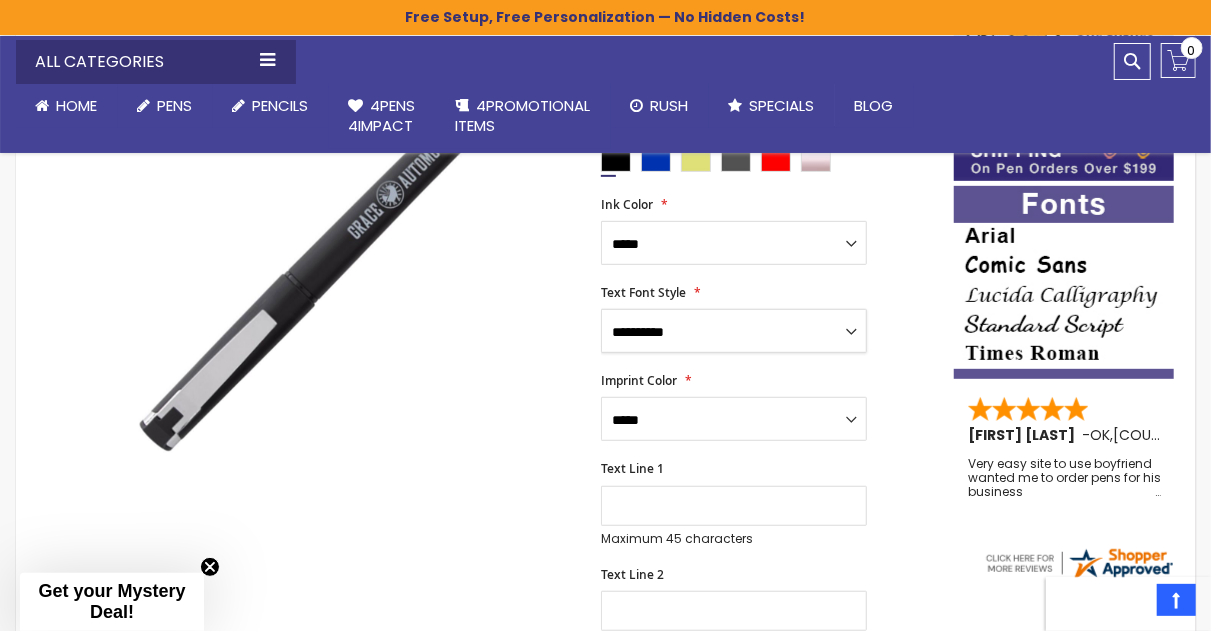 click on "**********" at bounding box center (734, 331) 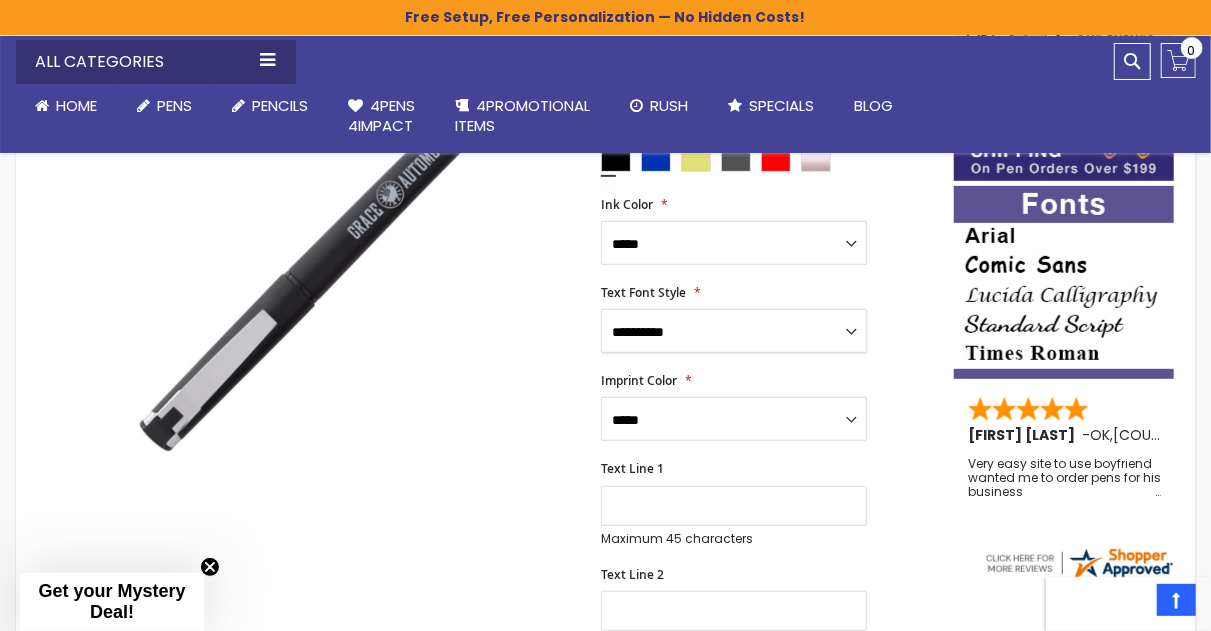 click on "**********" at bounding box center (734, 331) 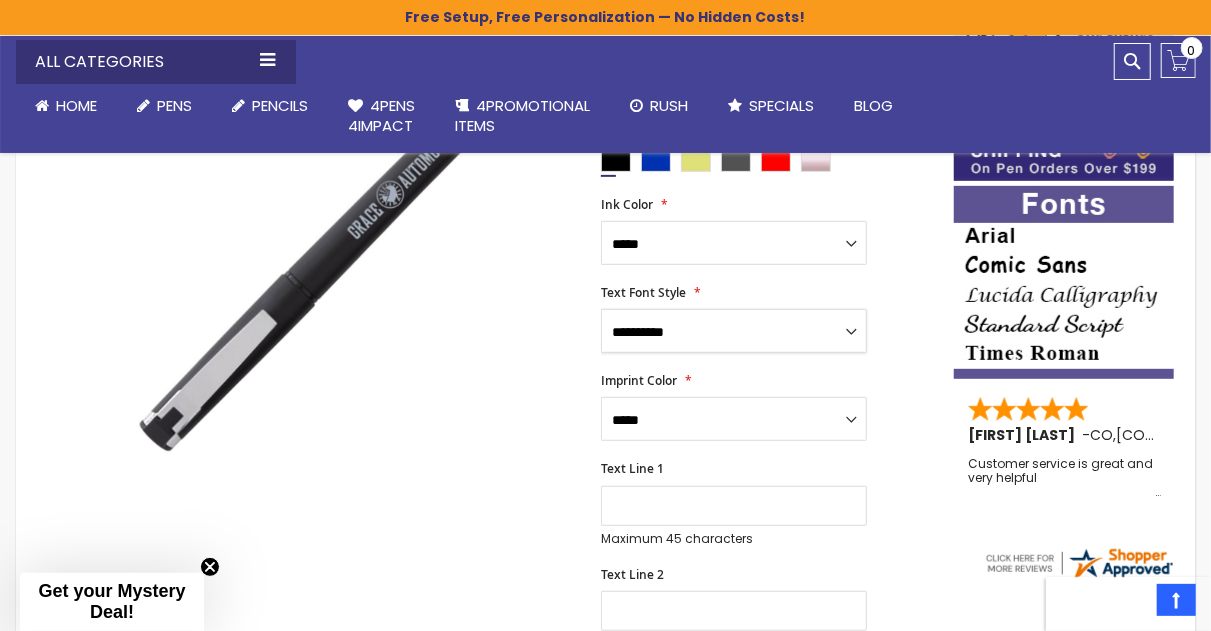 select on "****" 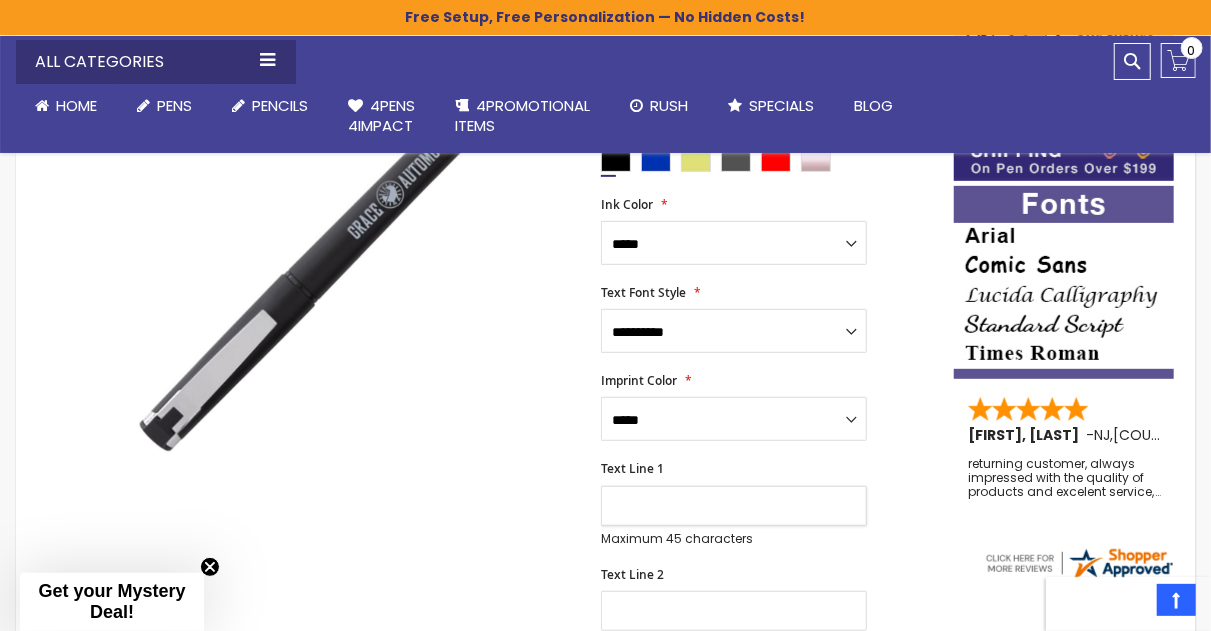click on "Text Line 1" at bounding box center (734, 506) 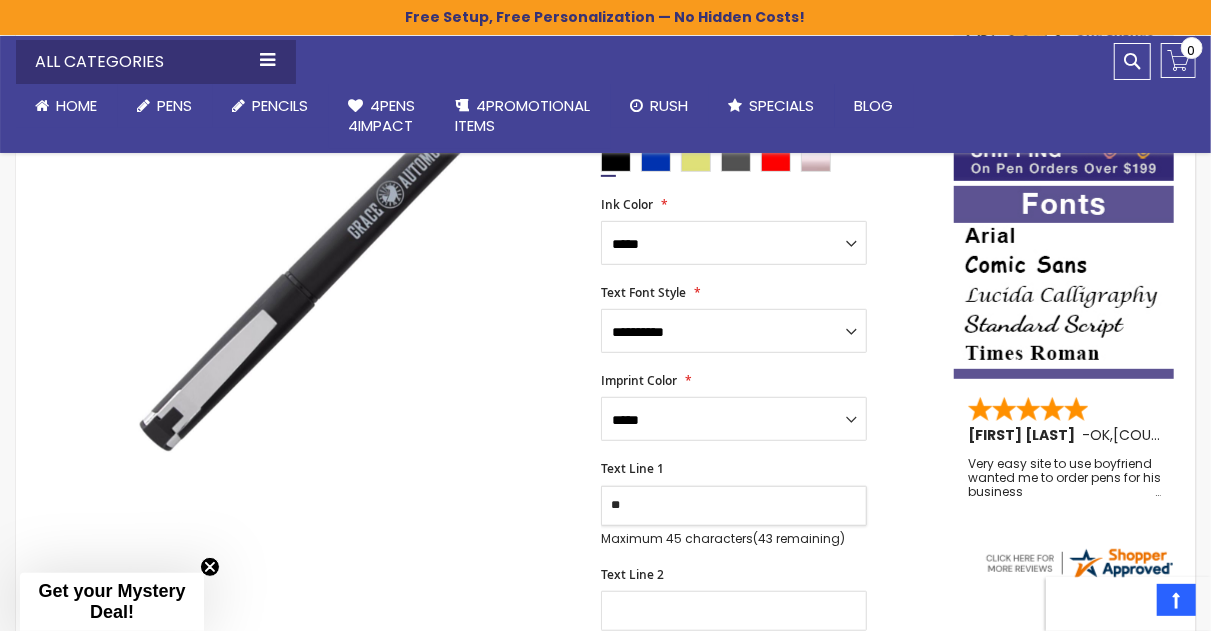 type on "*" 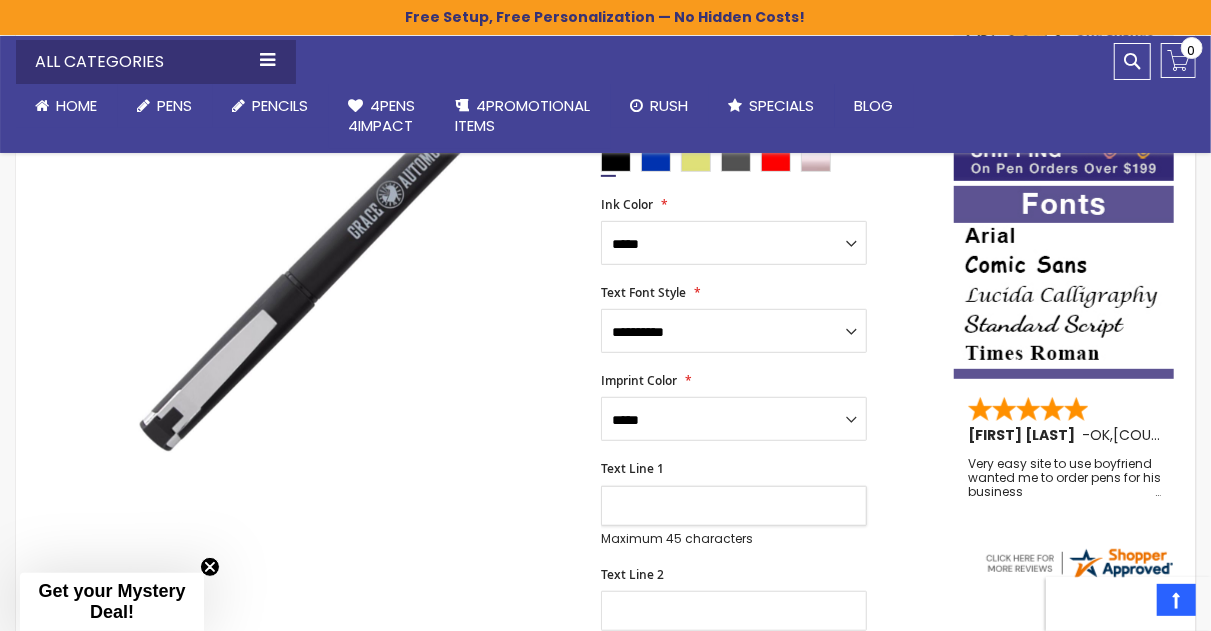 type on "*" 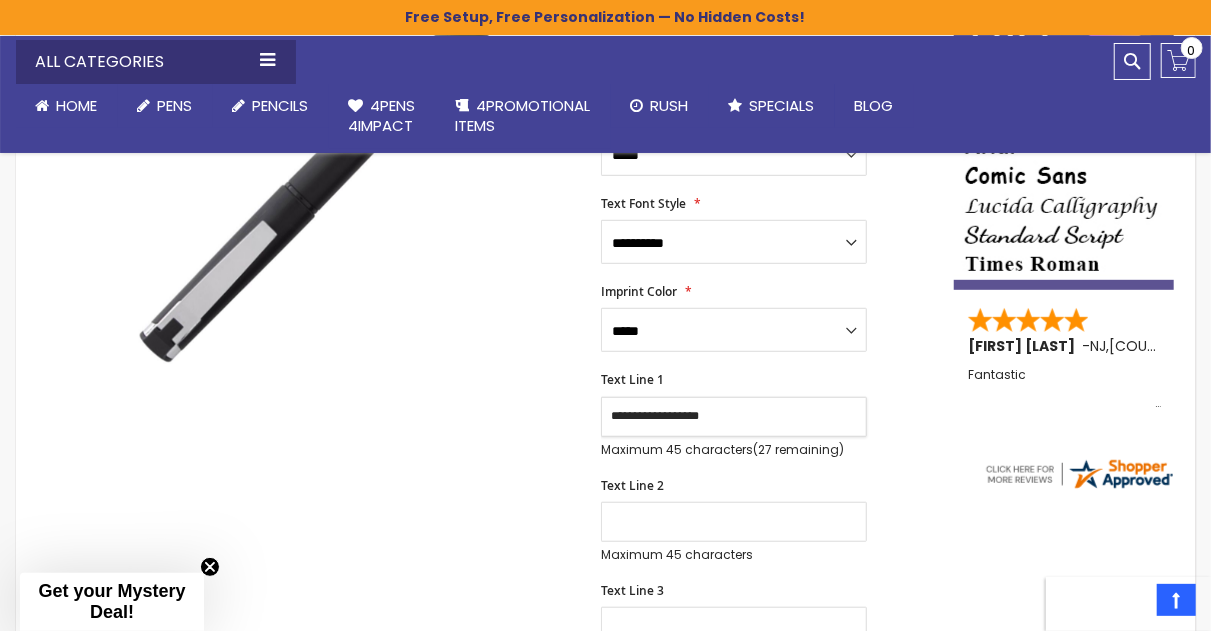 scroll, scrollTop: 504, scrollLeft: 0, axis: vertical 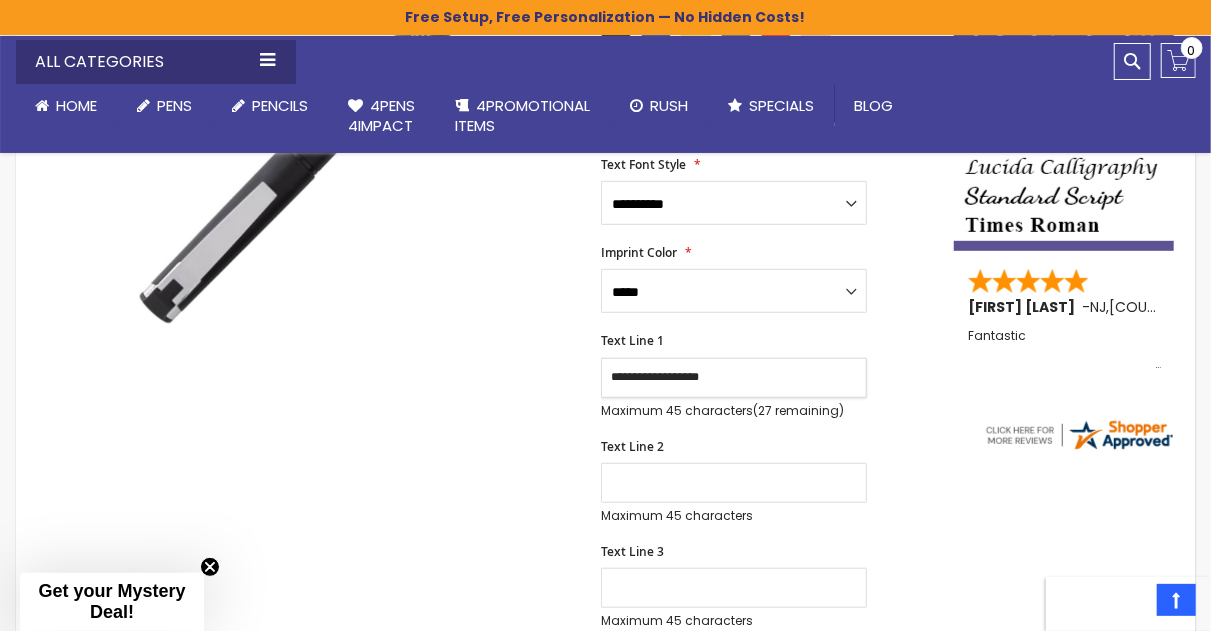 type on "**********" 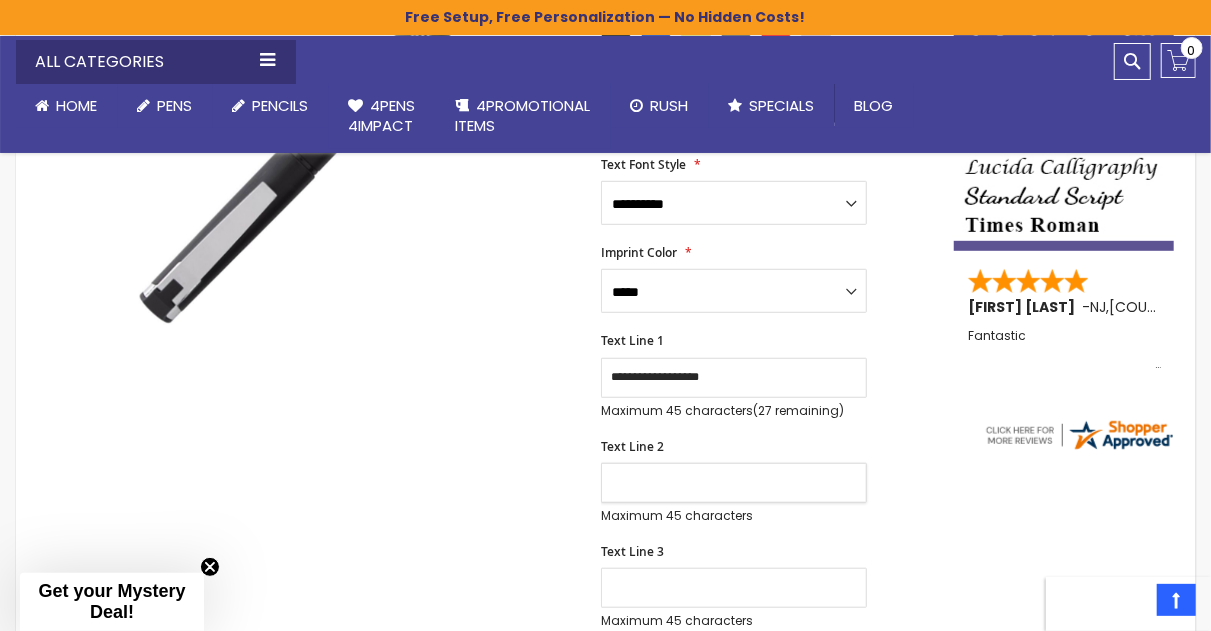 click on "Text Line 2" at bounding box center [734, 483] 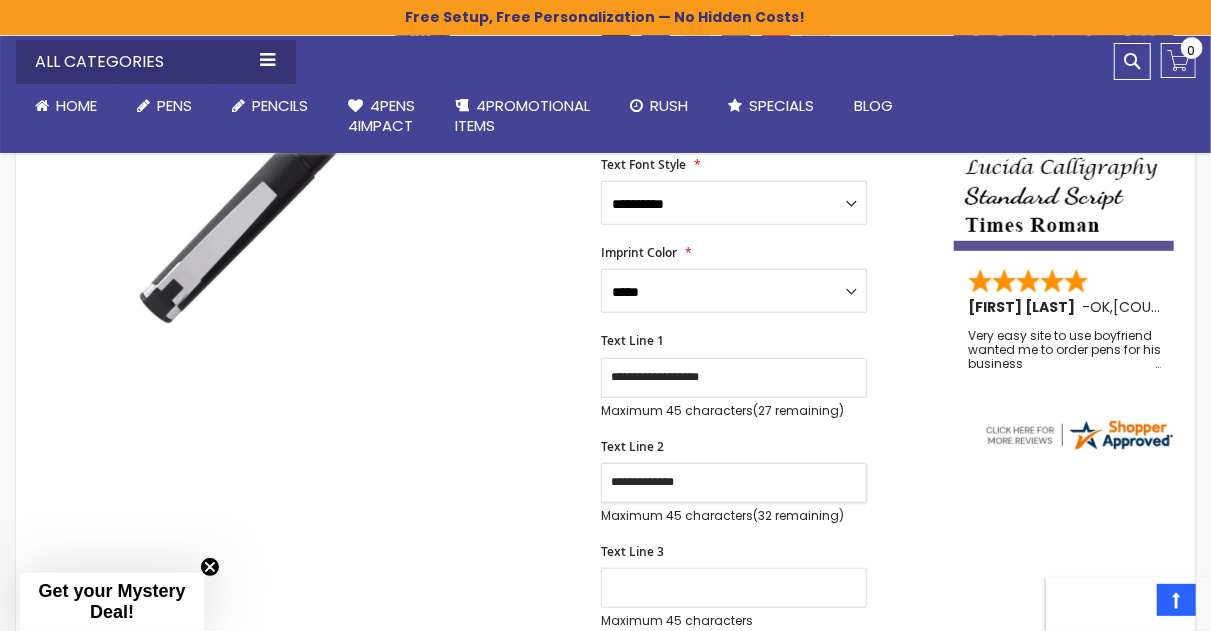 type on "**********" 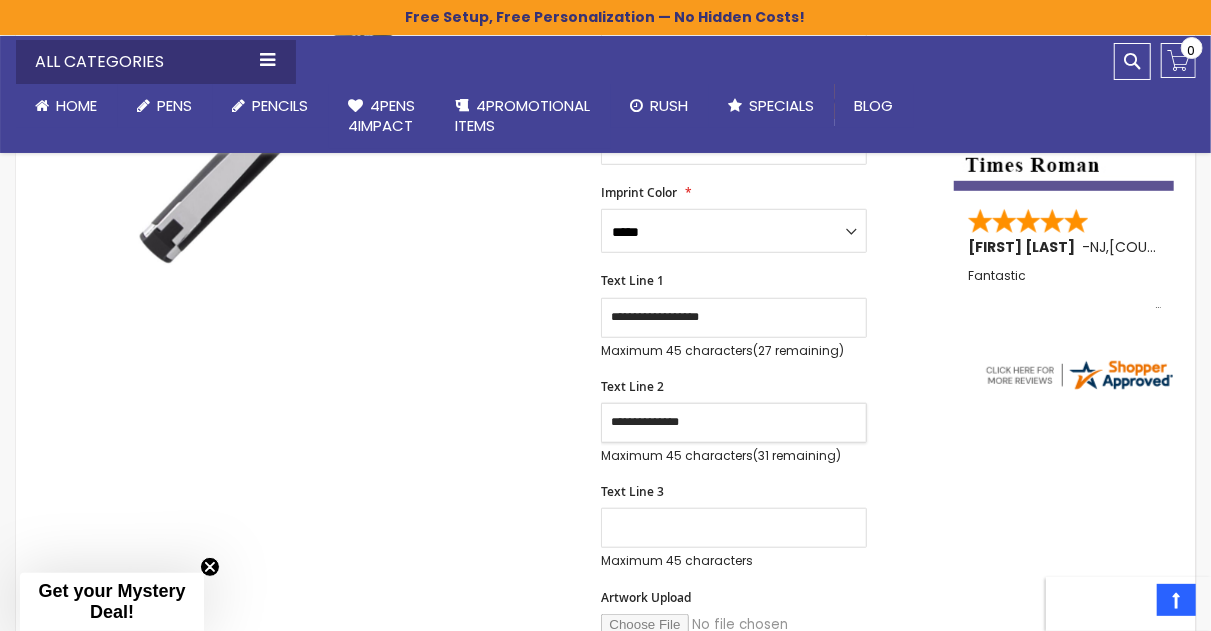 scroll, scrollTop: 524, scrollLeft: 0, axis: vertical 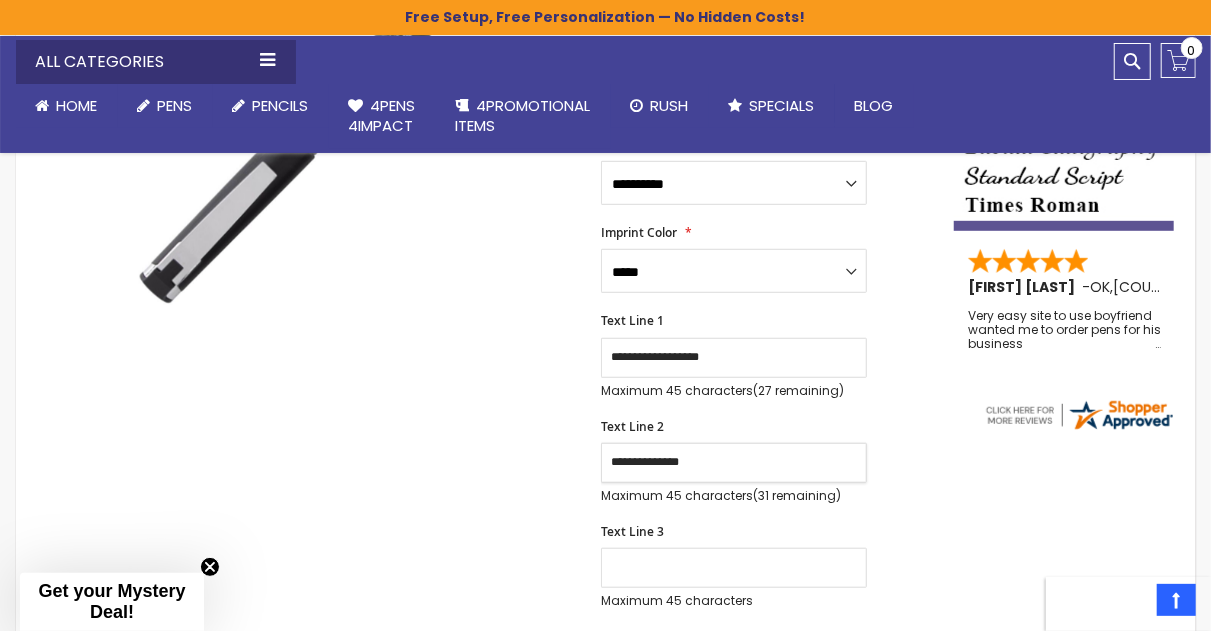 drag, startPoint x: 731, startPoint y: 464, endPoint x: 605, endPoint y: 470, distance: 126.14278 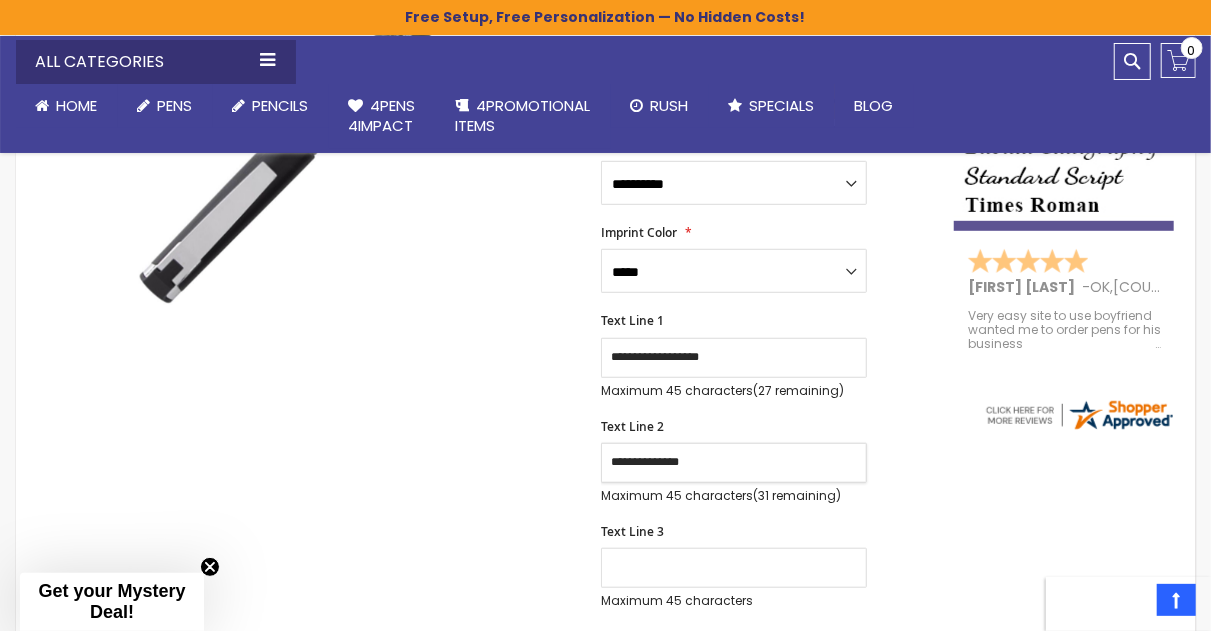 type 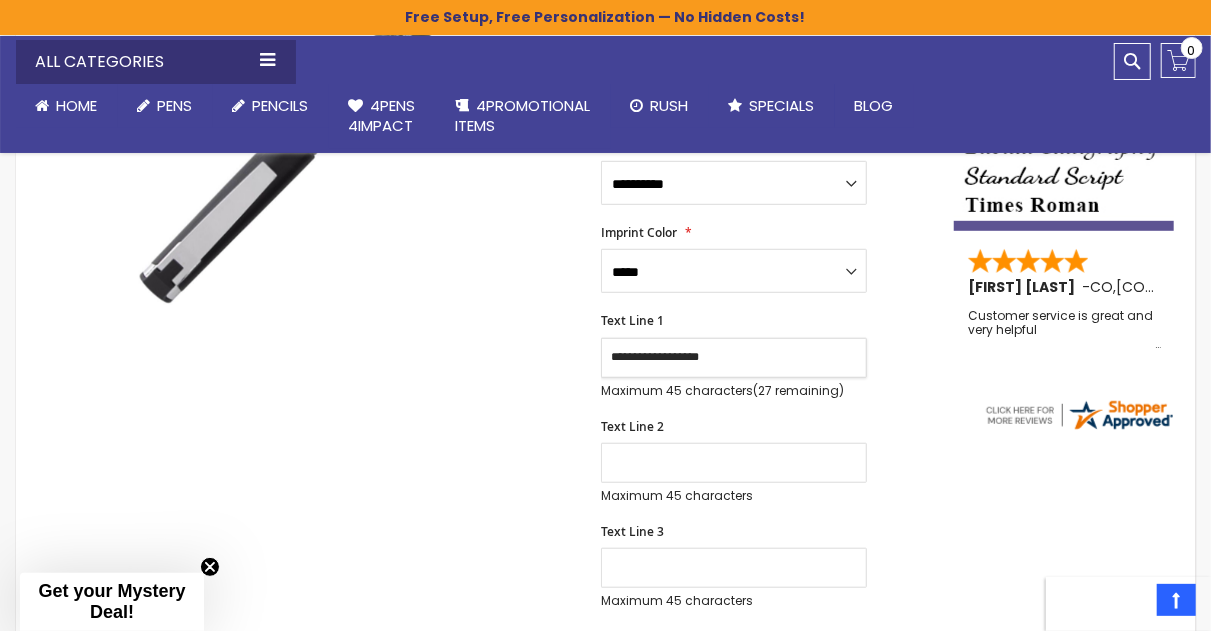 click on "**********" at bounding box center (734, 358) 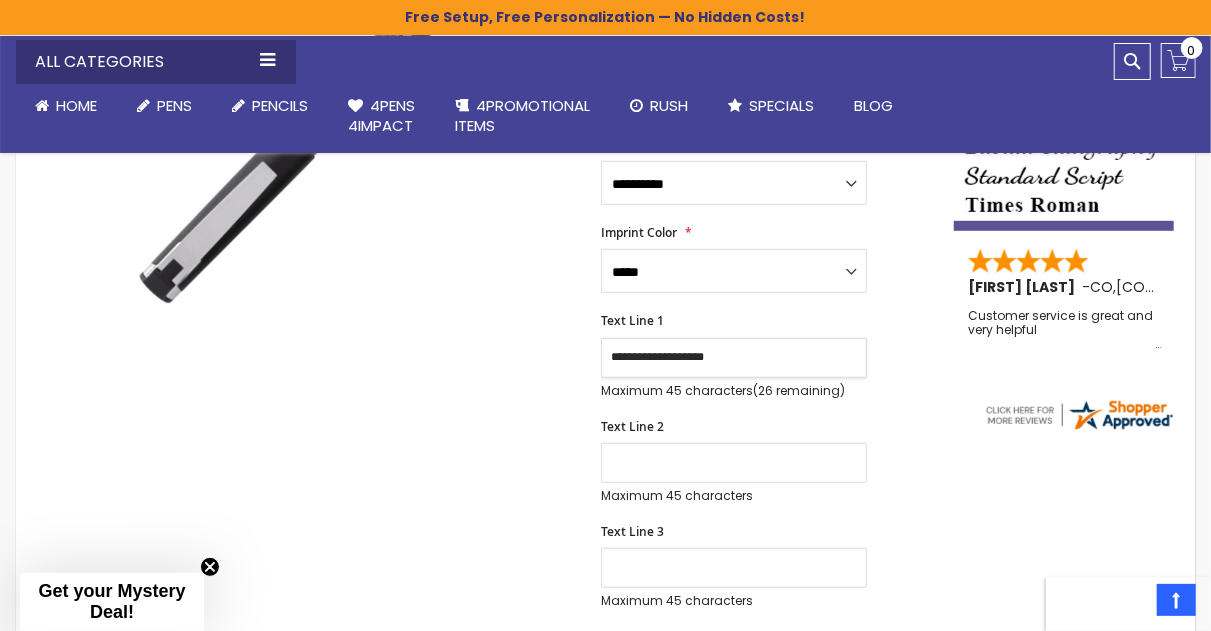 paste on "**********" 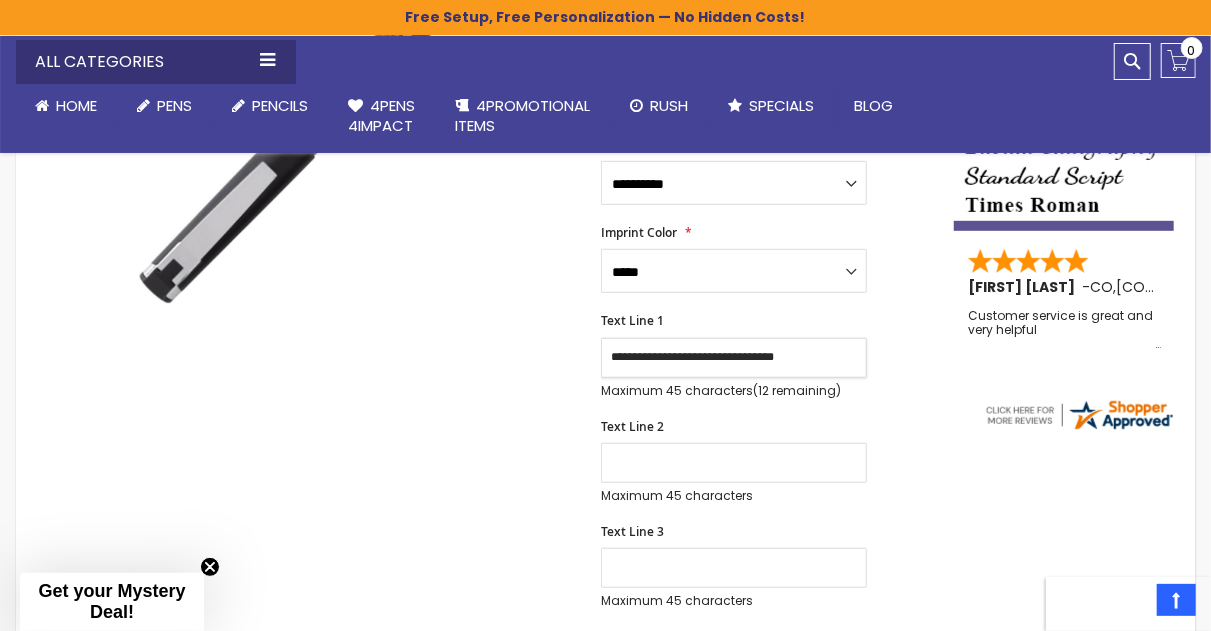 type on "**********" 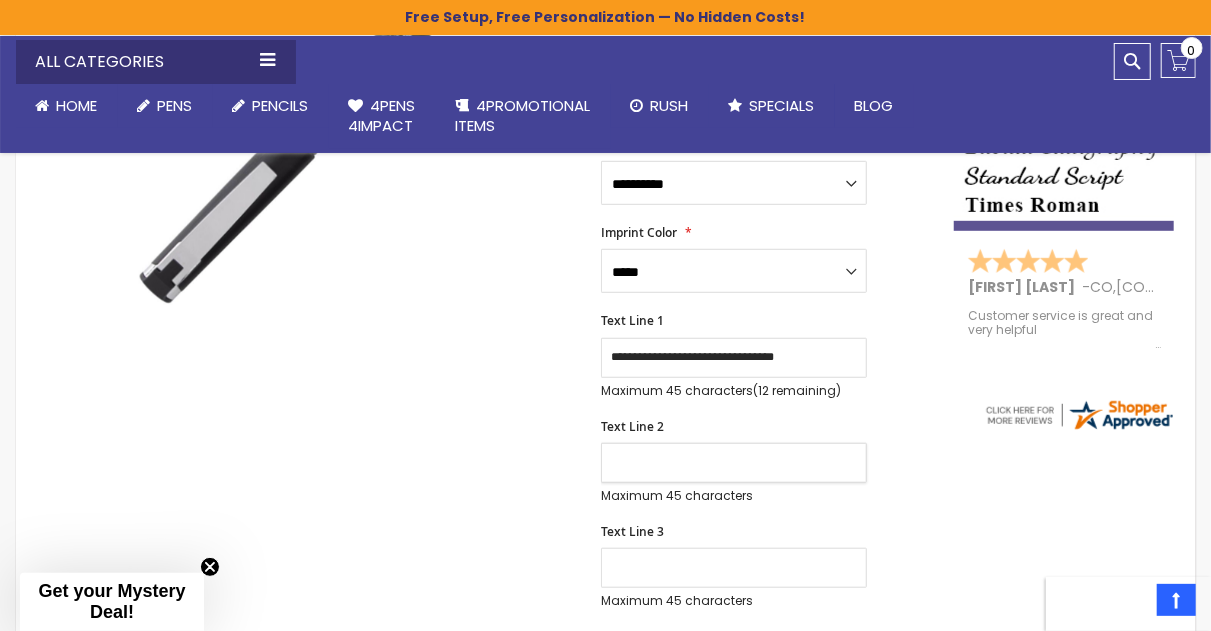 click on "Text Line 2" at bounding box center [734, 463] 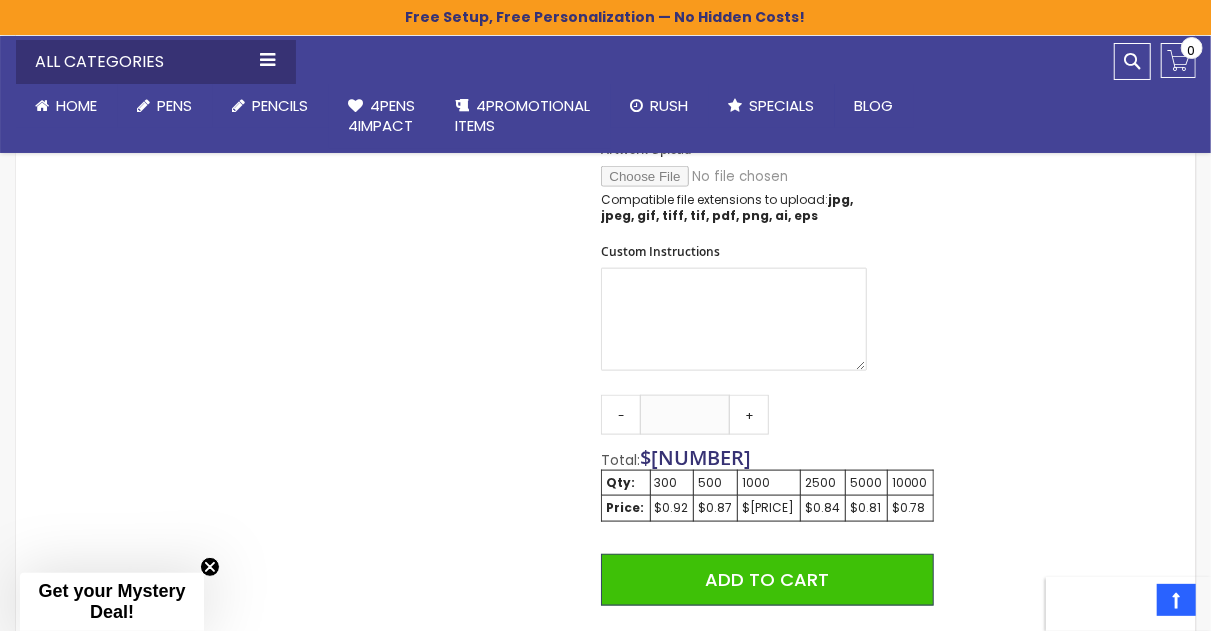 scroll, scrollTop: 1035, scrollLeft: 0, axis: vertical 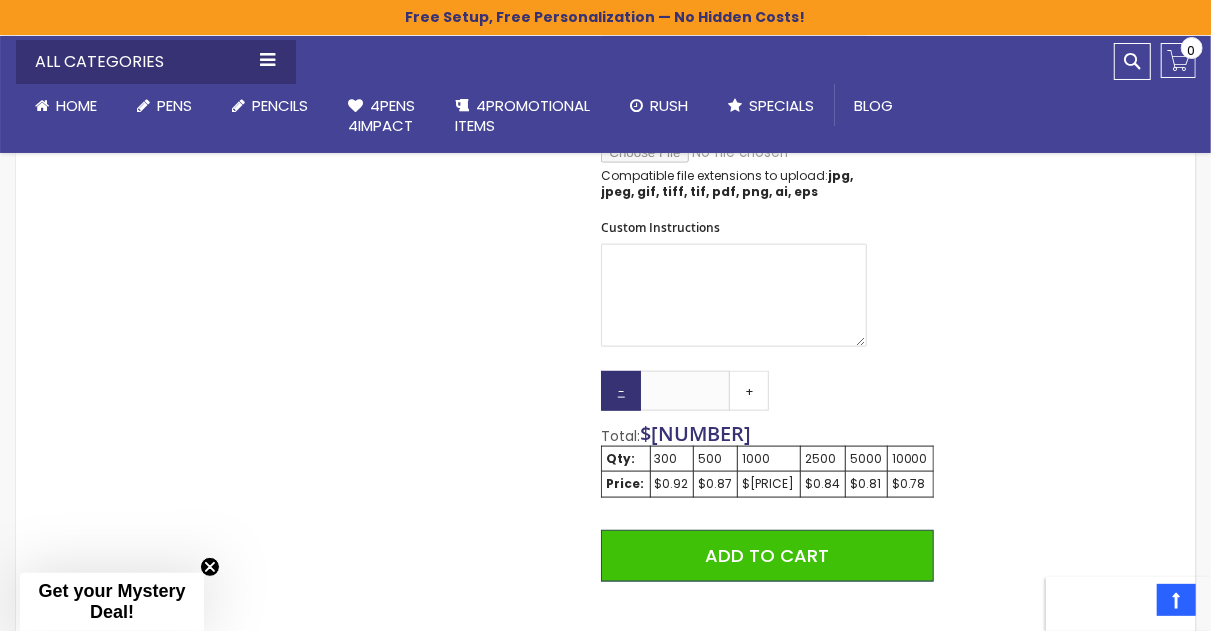 click on "-" at bounding box center (621, 391) 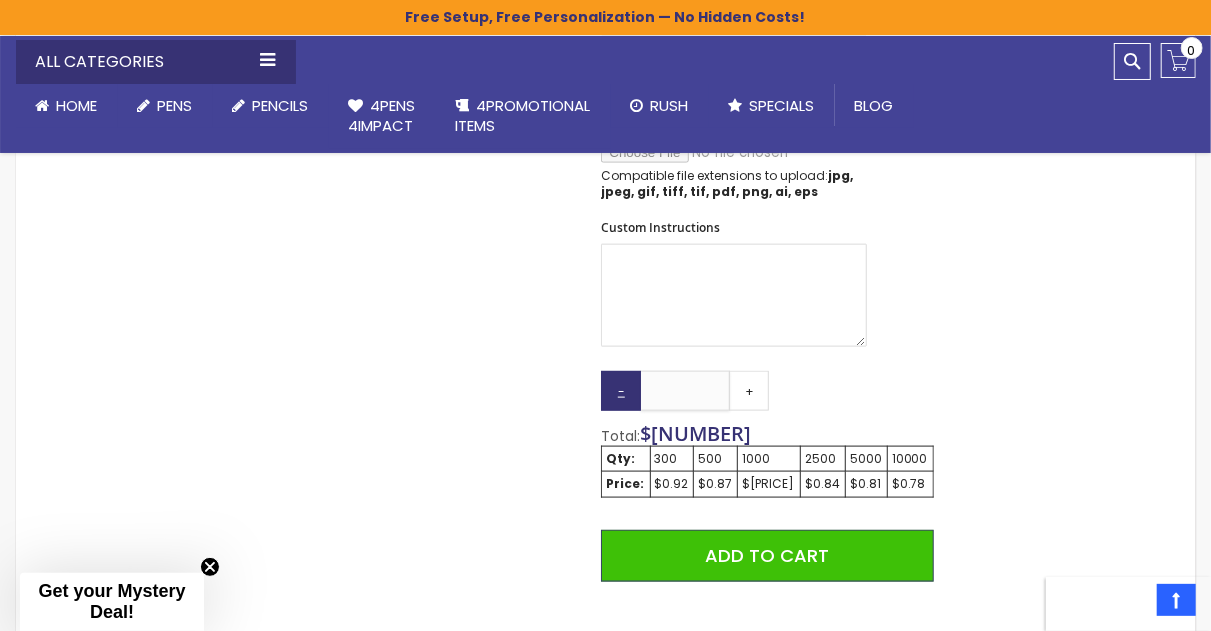 drag, startPoint x: 706, startPoint y: 387, endPoint x: 633, endPoint y: 395, distance: 73.43705 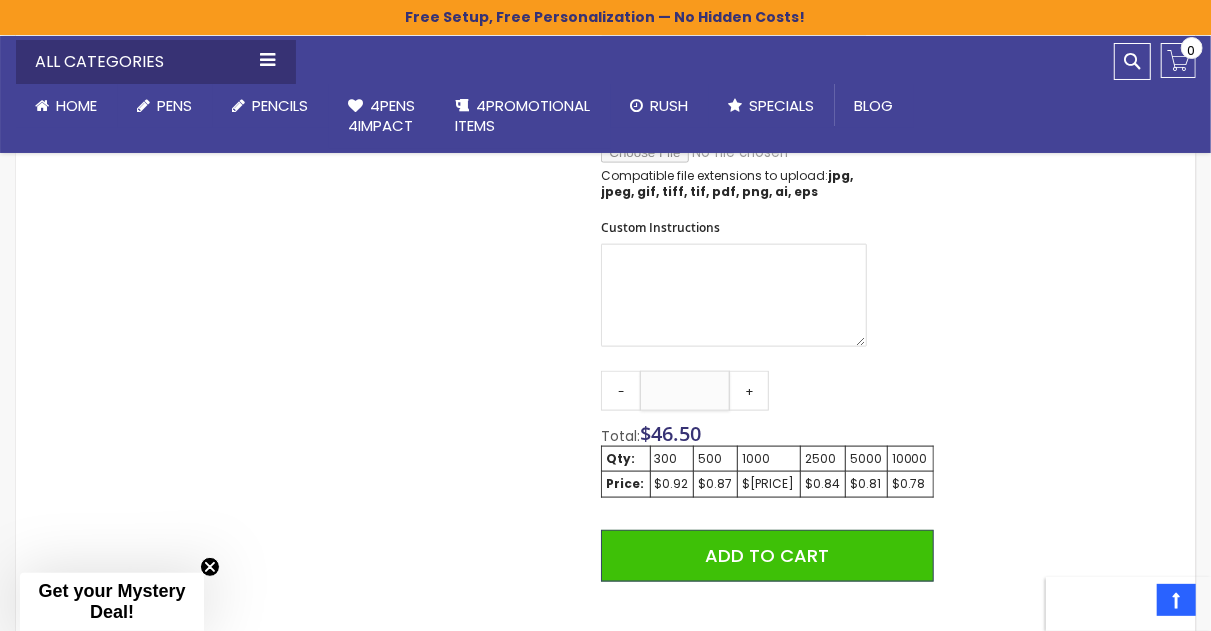 type on "**" 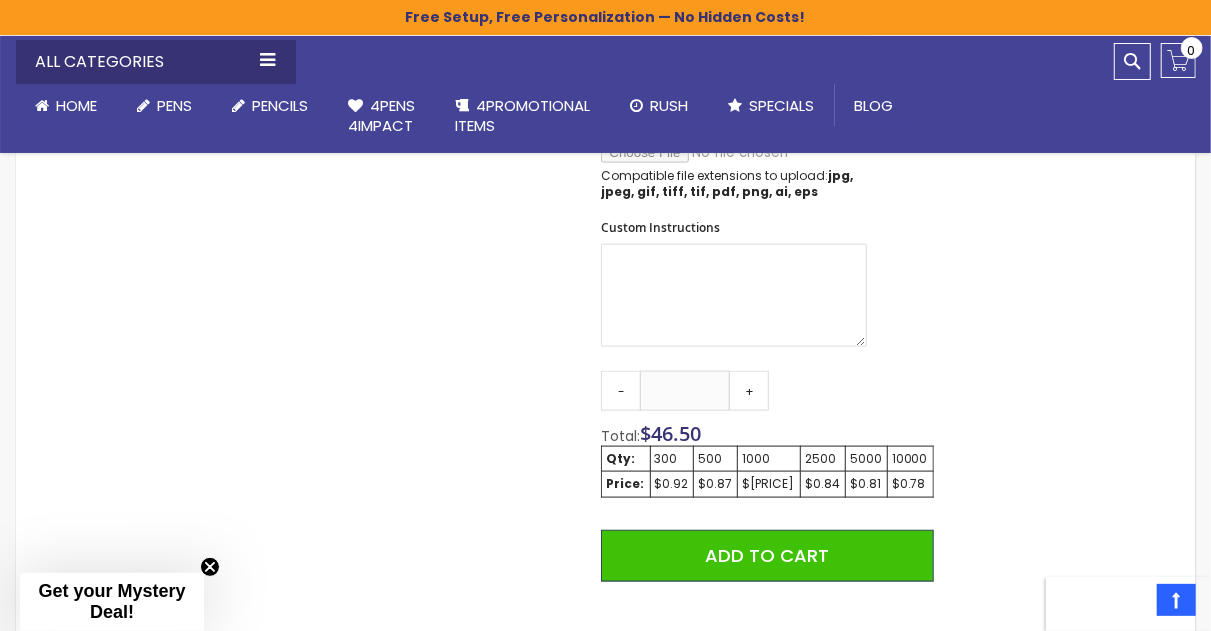 click on "Skip to the end of the images gallery
Skip to the beginning of the images gallery
Cali Custom Stylus Gel pen
SKU
4PK-55897
Be the first to review this product
In stock
Only  %1  left
$0.78" at bounding box center [606, 133] 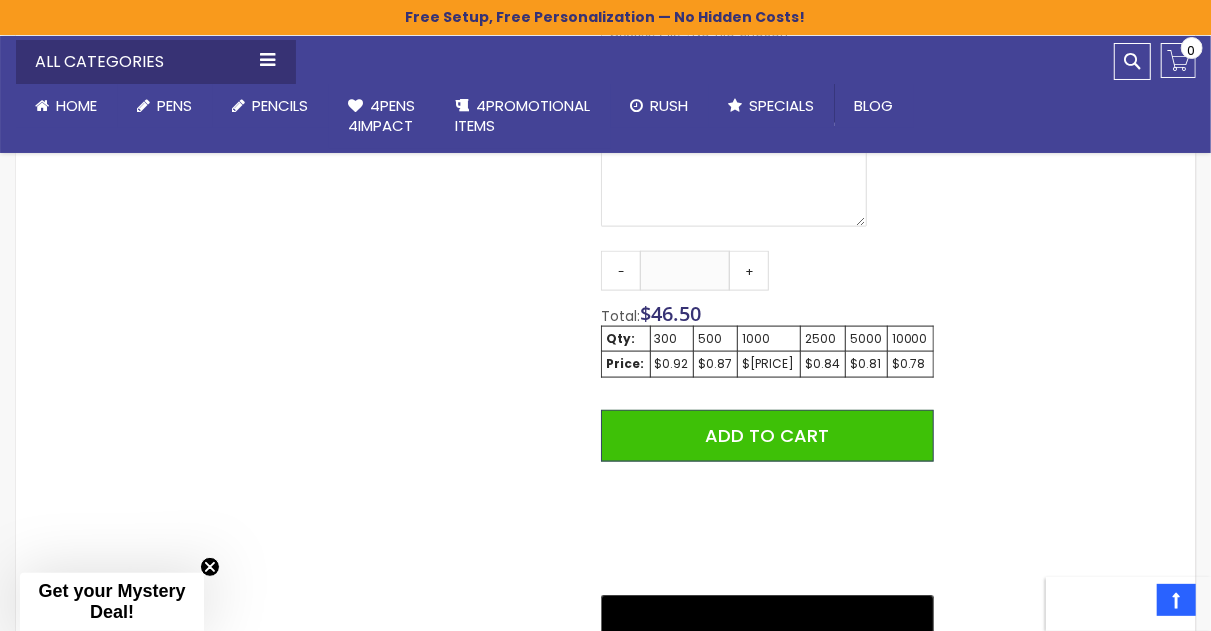 scroll, scrollTop: 1132, scrollLeft: 0, axis: vertical 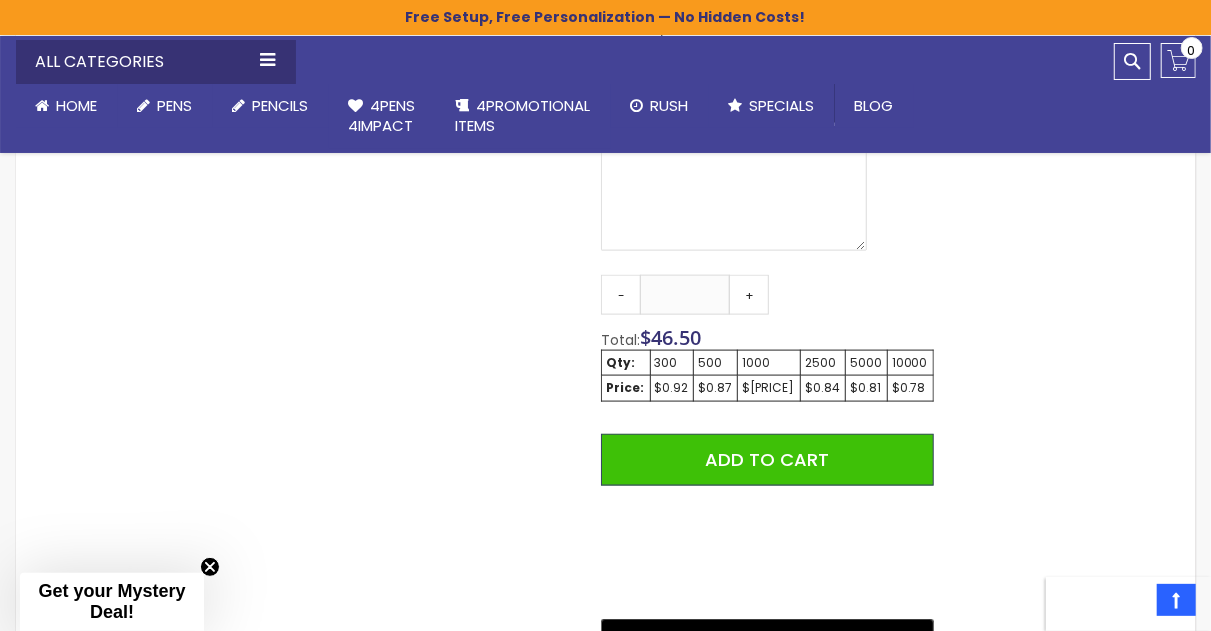 click on "Skip to the end of the images gallery
Skip to the beginning of the images gallery
Cali Custom Stylus Gel pen
SKU
4PK-55897
Be the first to review this product
In stock
Only  %1  left
$0.78" at bounding box center [606, 37] 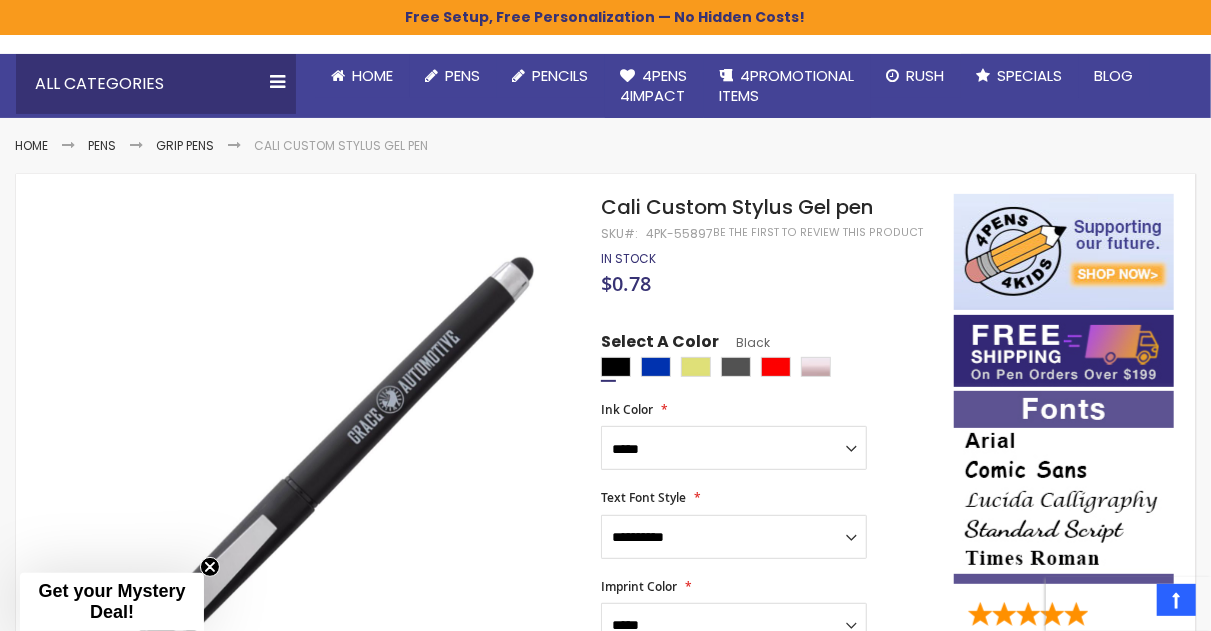 scroll, scrollTop: 155, scrollLeft: 0, axis: vertical 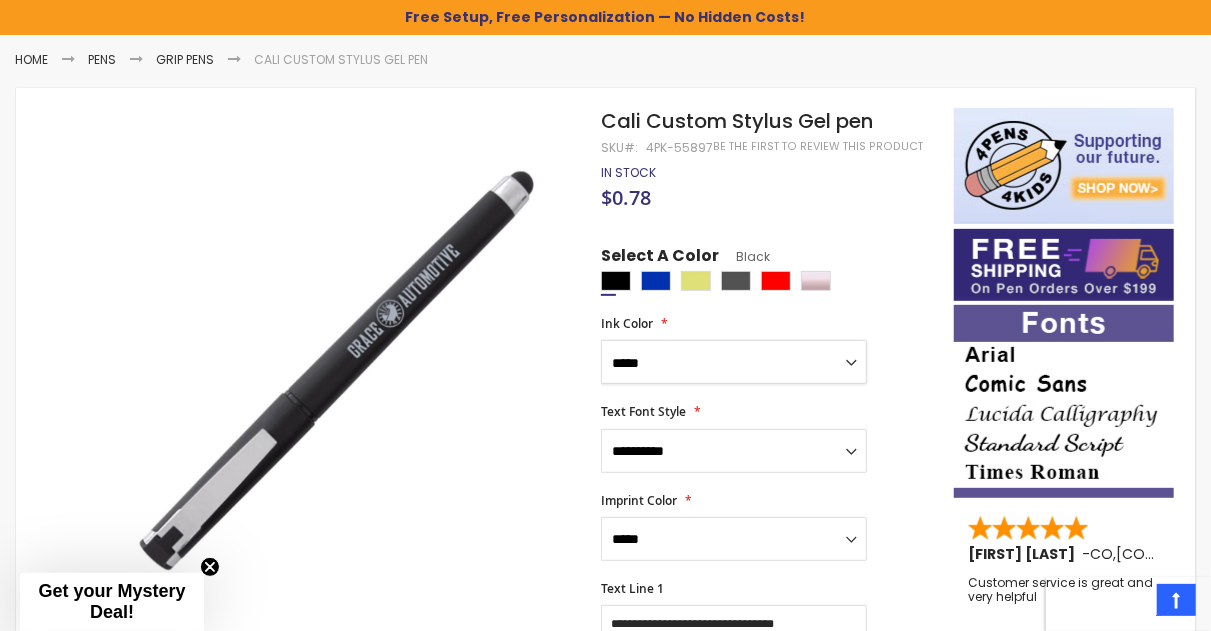 click on "**********" at bounding box center [734, 362] 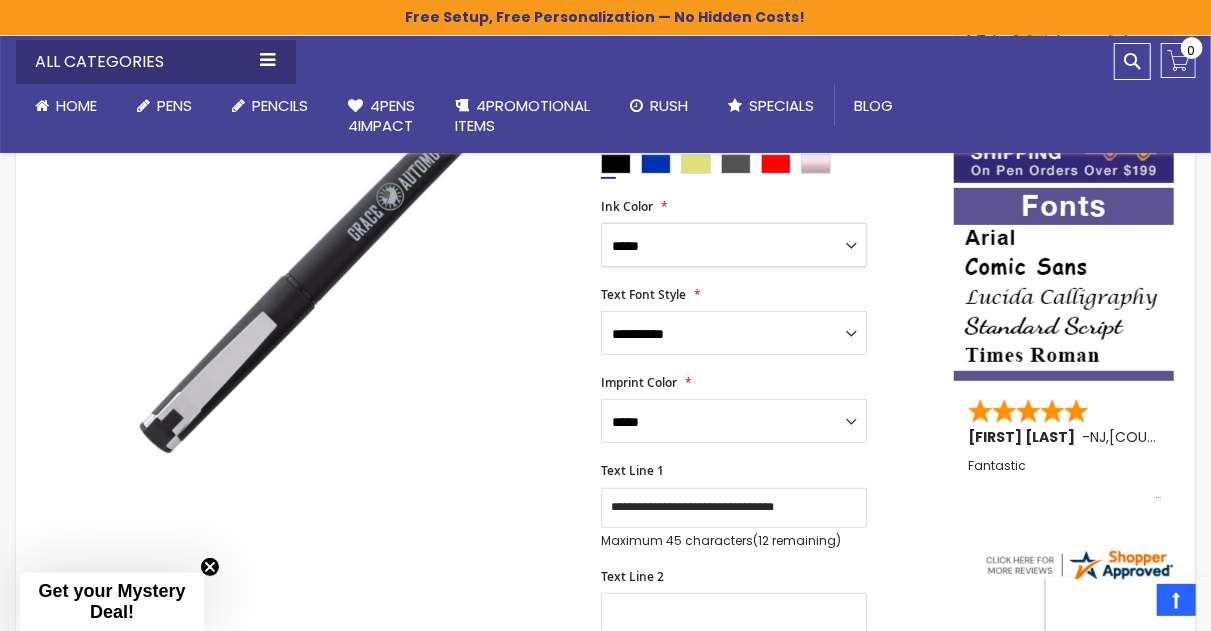 scroll, scrollTop: 390, scrollLeft: 0, axis: vertical 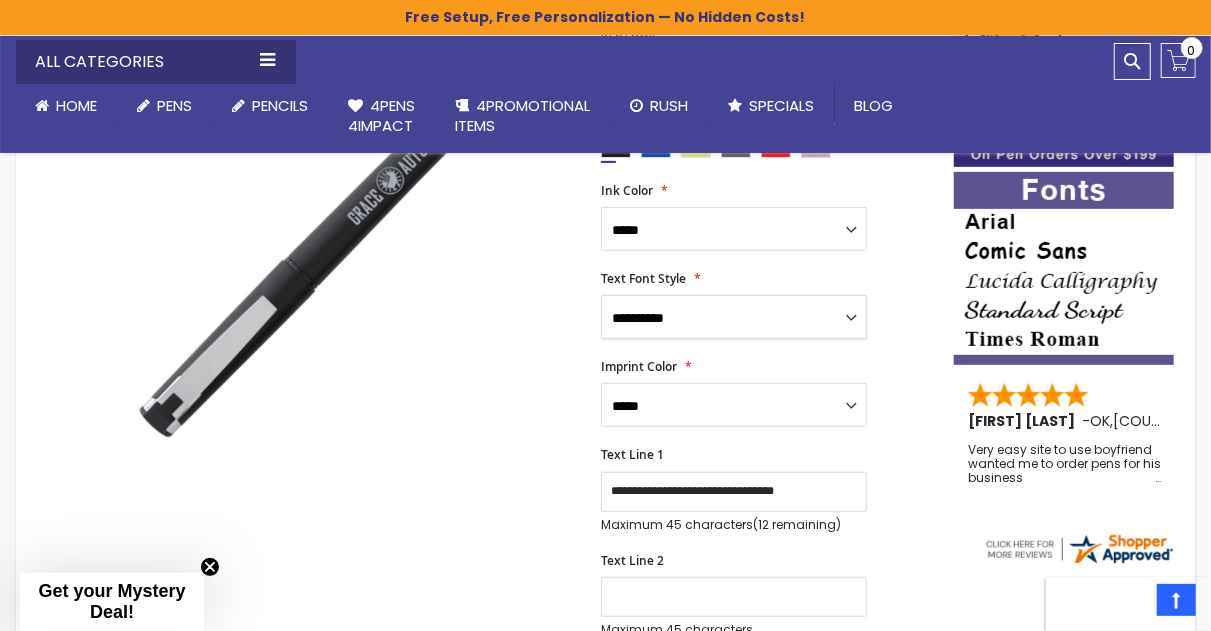 click on "**********" at bounding box center (734, 317) 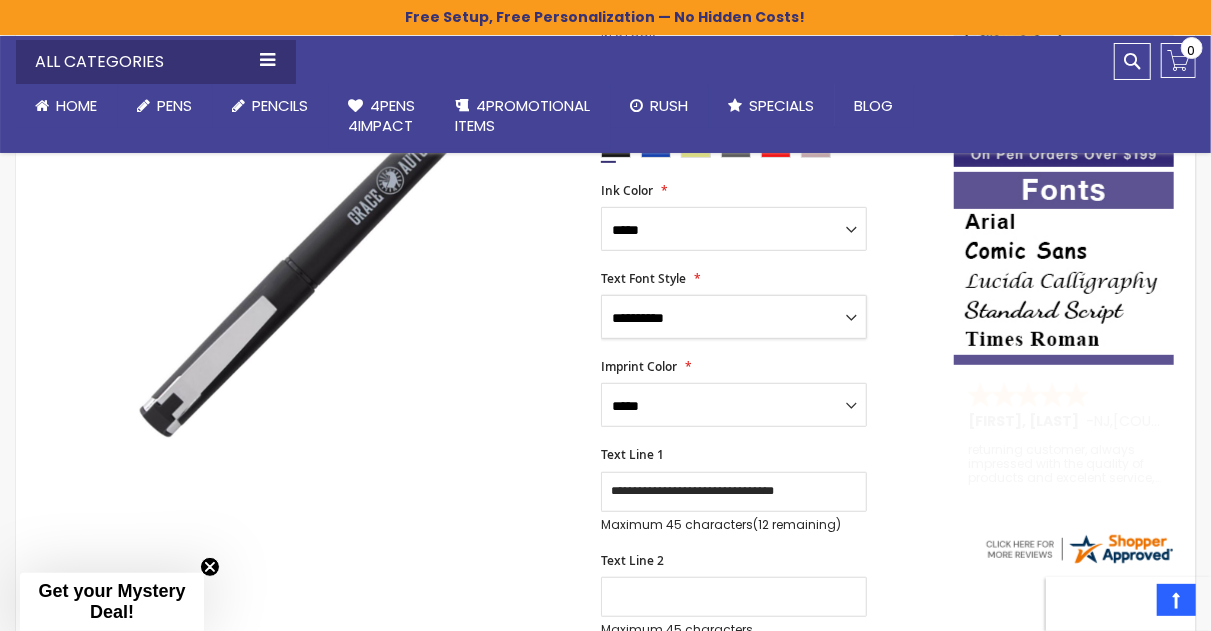 select on "****" 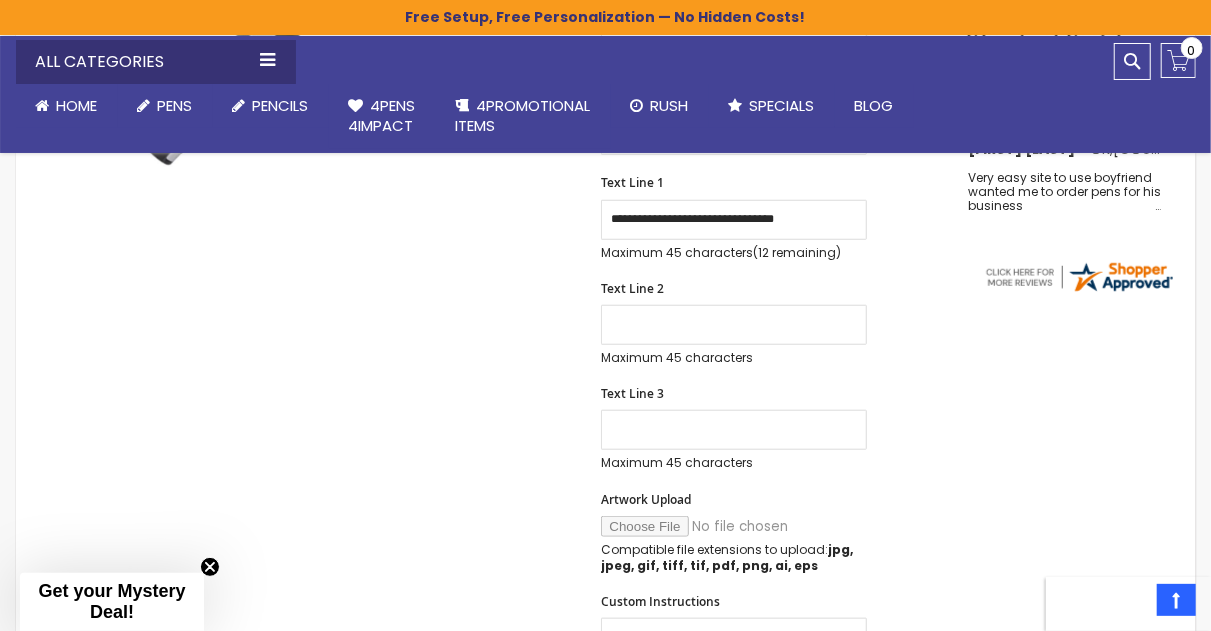 scroll, scrollTop: 659, scrollLeft: 0, axis: vertical 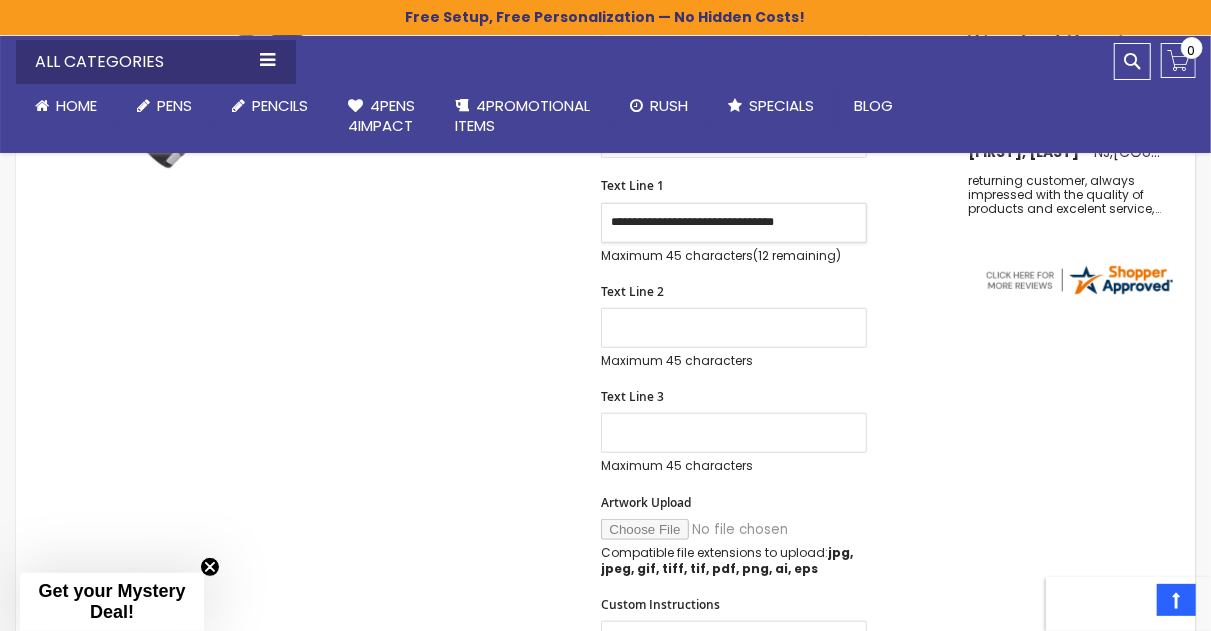 click on "**********" at bounding box center (734, 223) 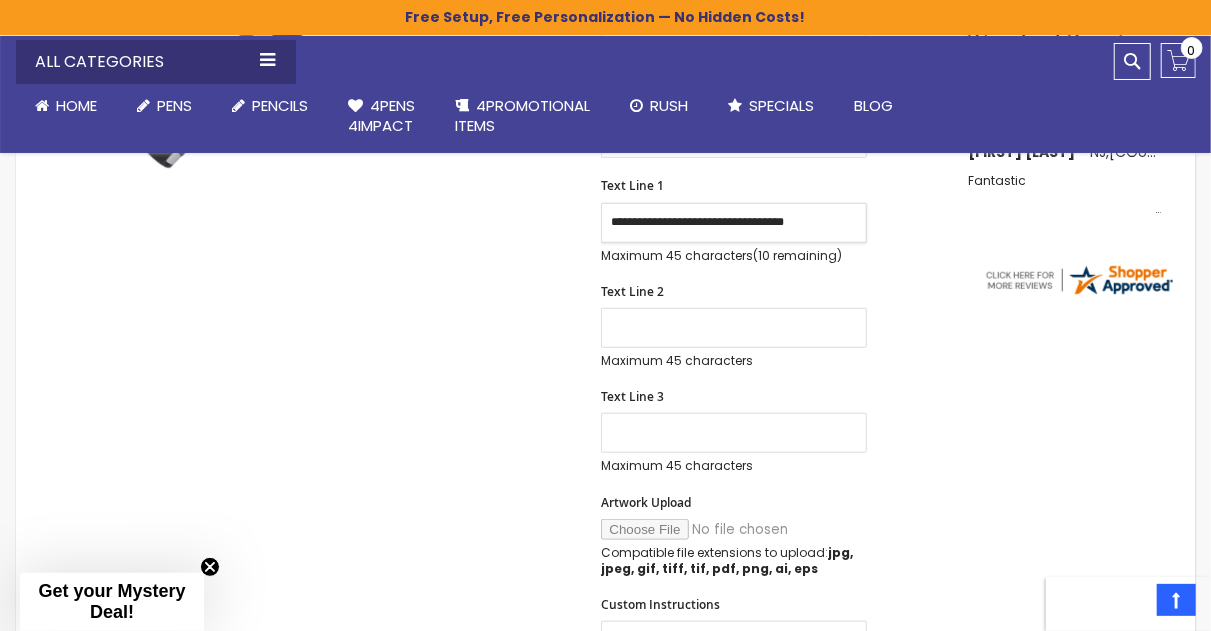 type on "**********" 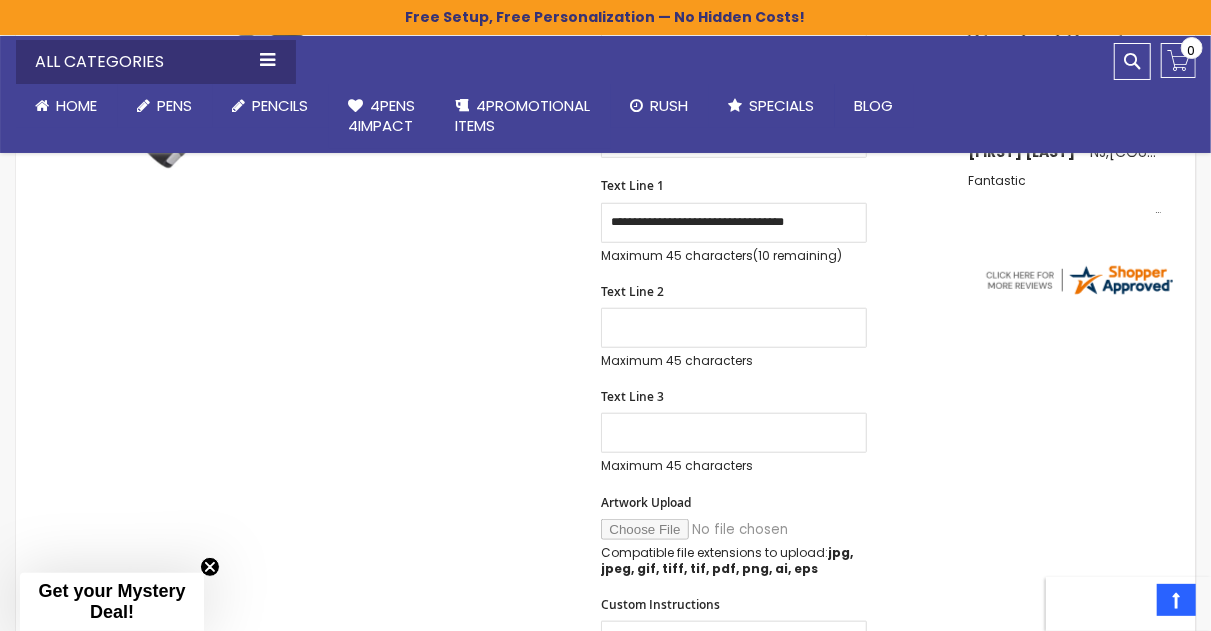 click on "Skip to the end of the images gallery
Skip to the beginning of the images gallery
Cali Custom Stylus Gel pen
SKU
4PK-55897
Be the first to review this product
In stock
Only  %1  left
$0.78" at bounding box center (606, 510) 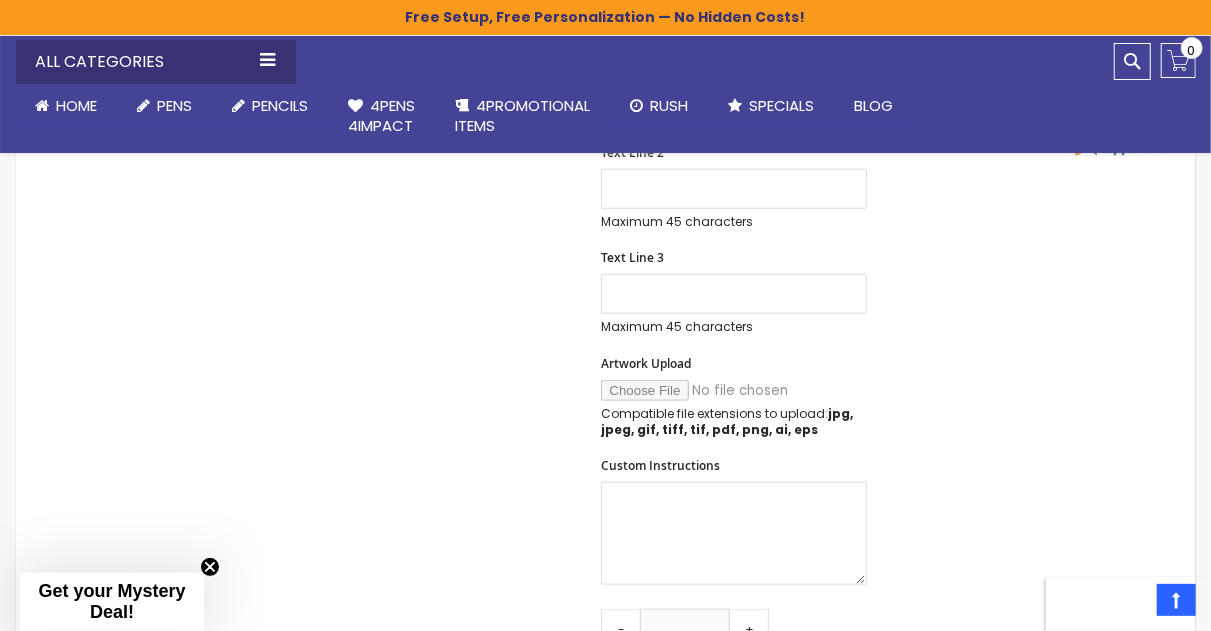 scroll, scrollTop: 782, scrollLeft: 0, axis: vertical 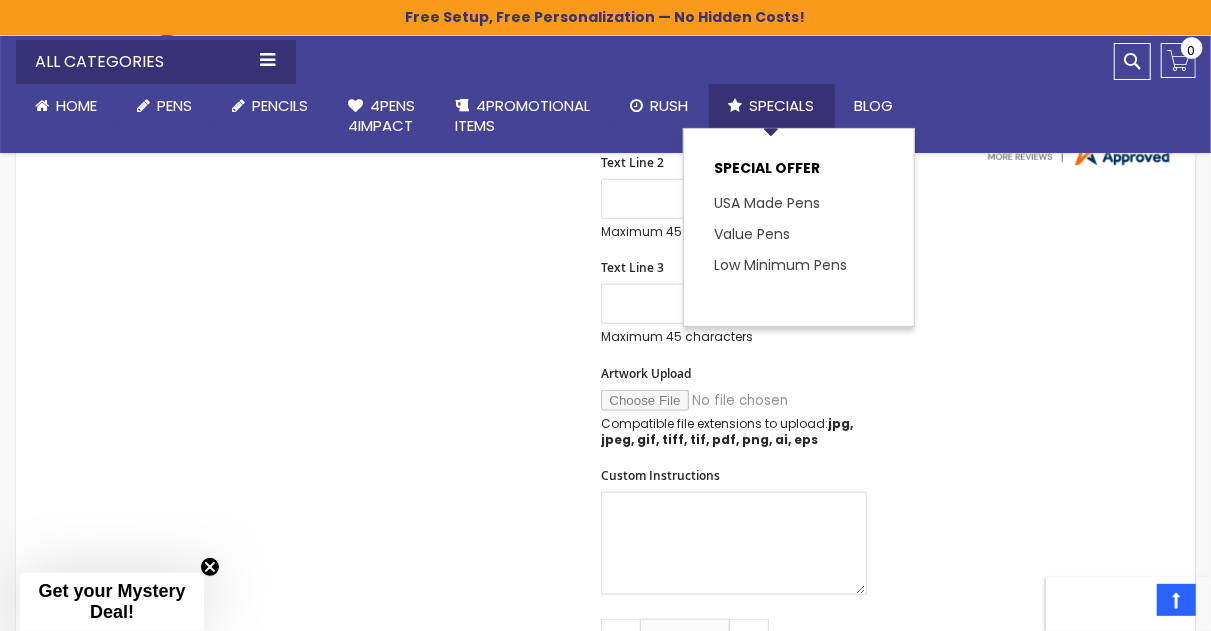 click on "Specials" at bounding box center (782, 105) 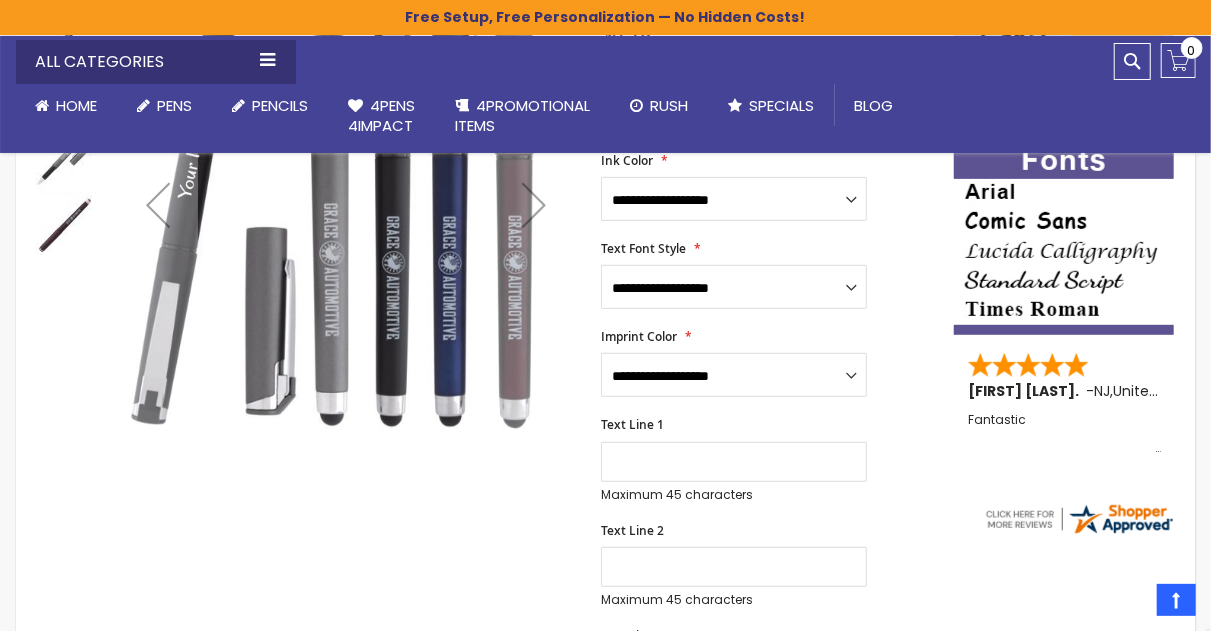 scroll, scrollTop: 444, scrollLeft: 0, axis: vertical 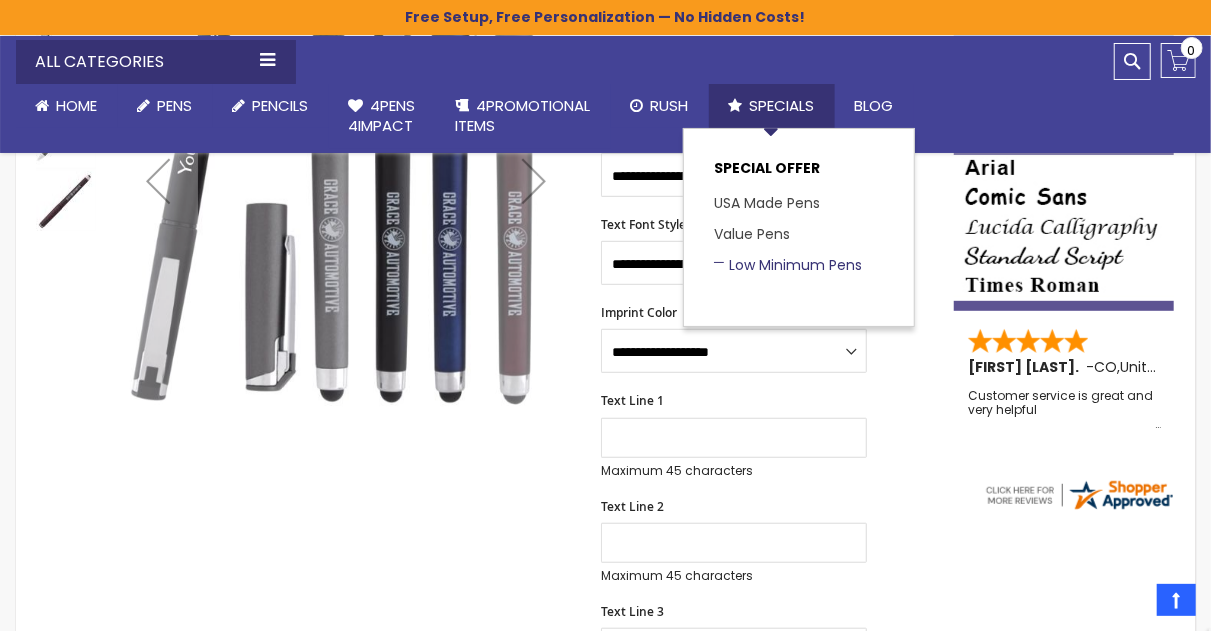 click on "Low Minimum Pens" at bounding box center (788, 265) 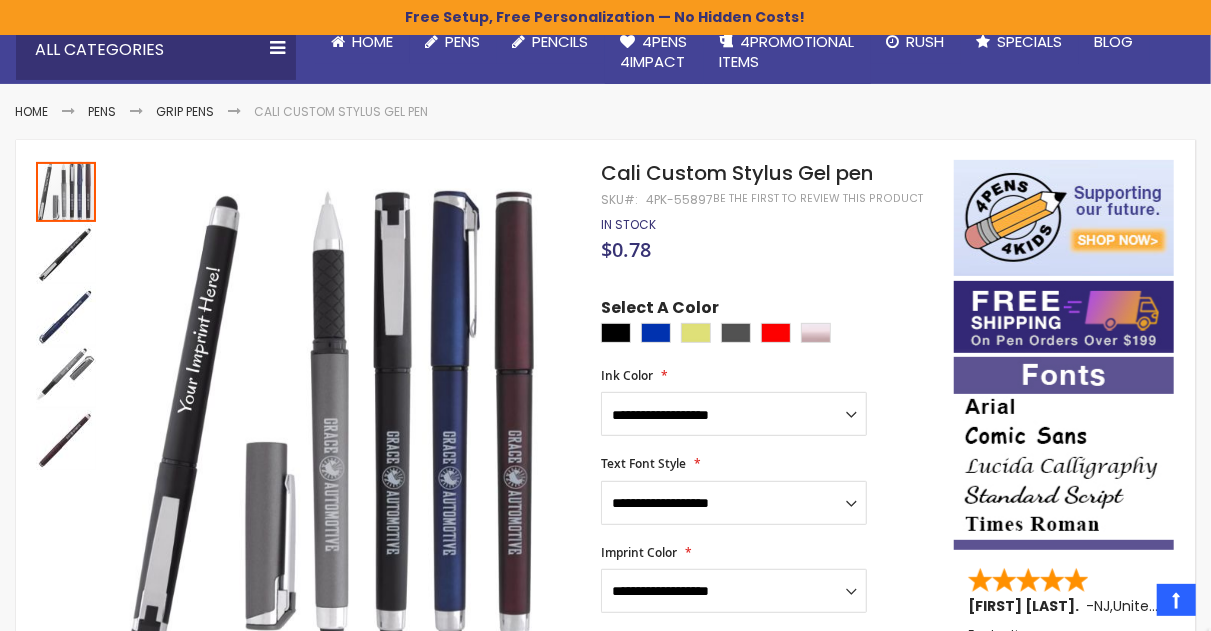 scroll, scrollTop: 197, scrollLeft: 0, axis: vertical 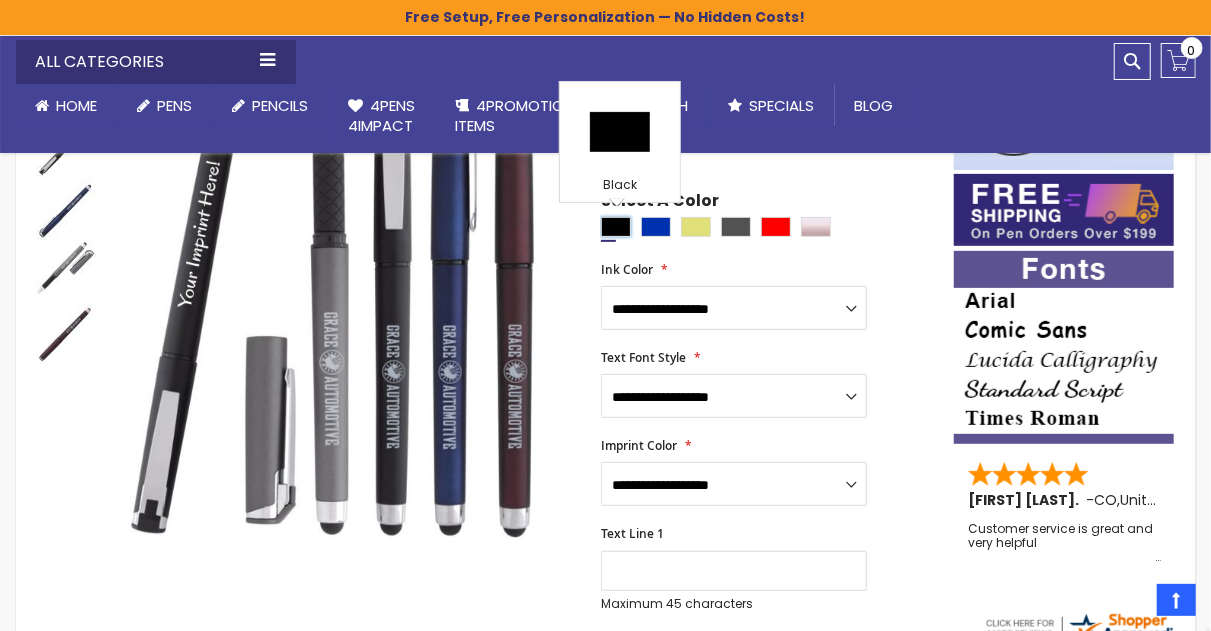 click at bounding box center (616, 227) 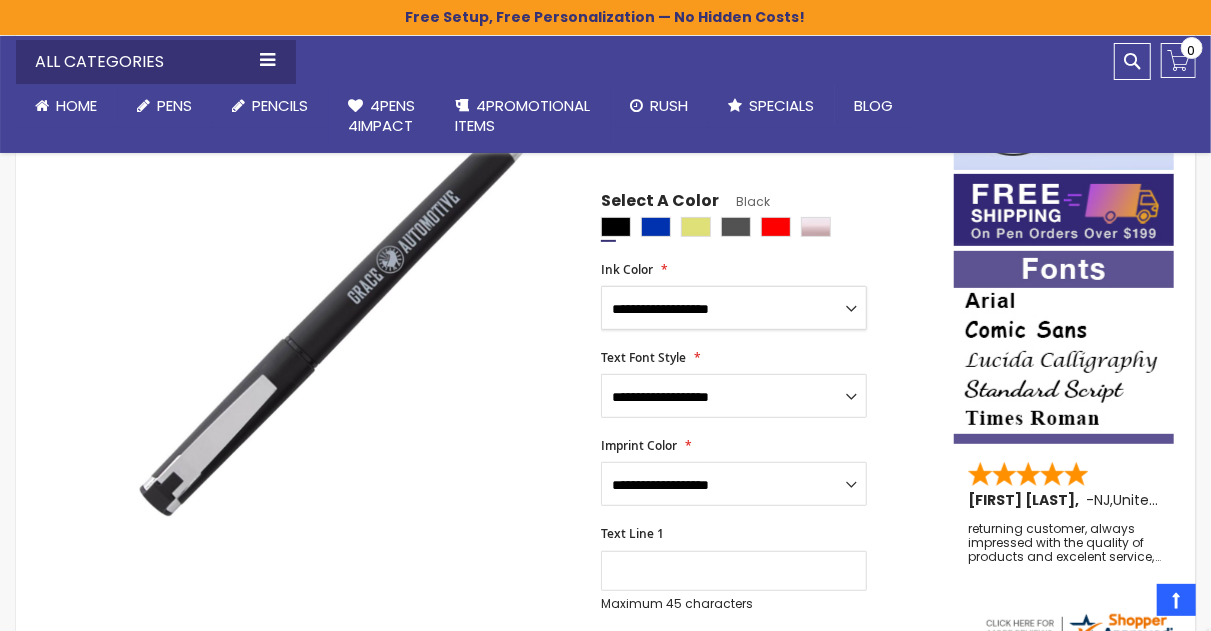 click on "**********" at bounding box center [734, 308] 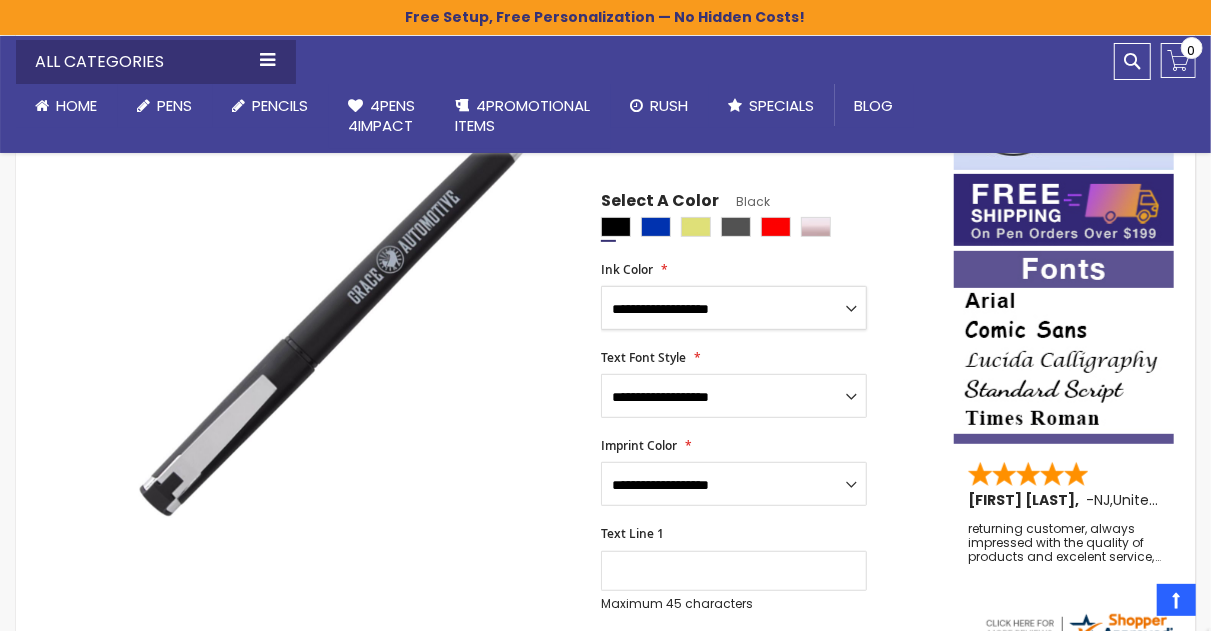 select on "****" 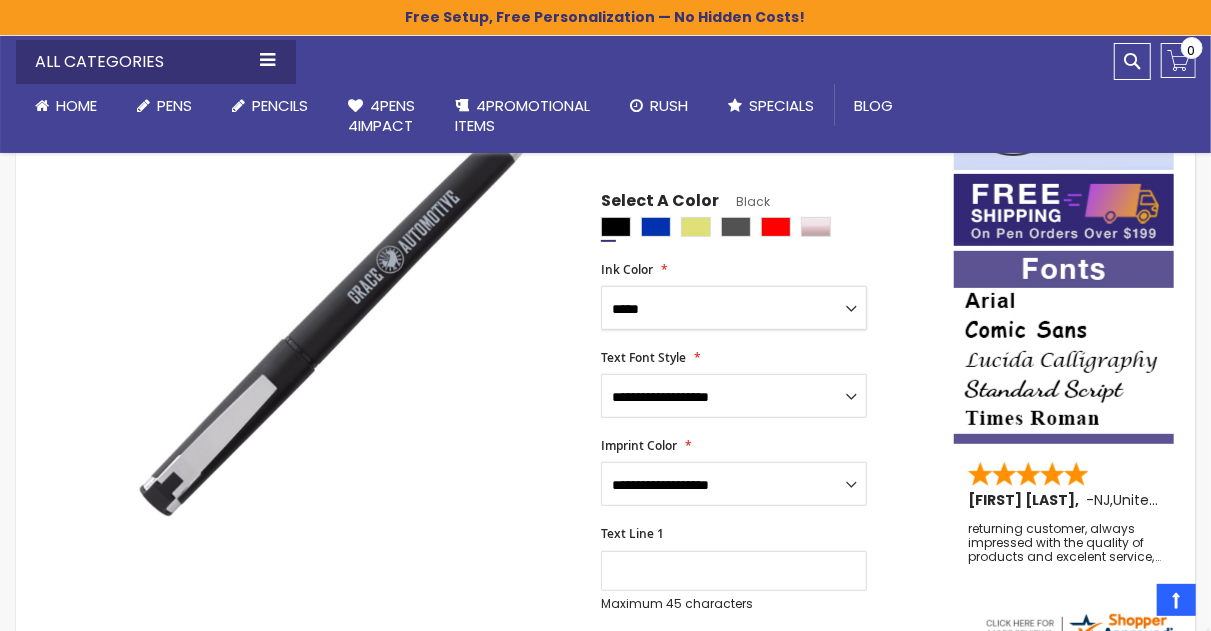 click on "**********" at bounding box center (734, 308) 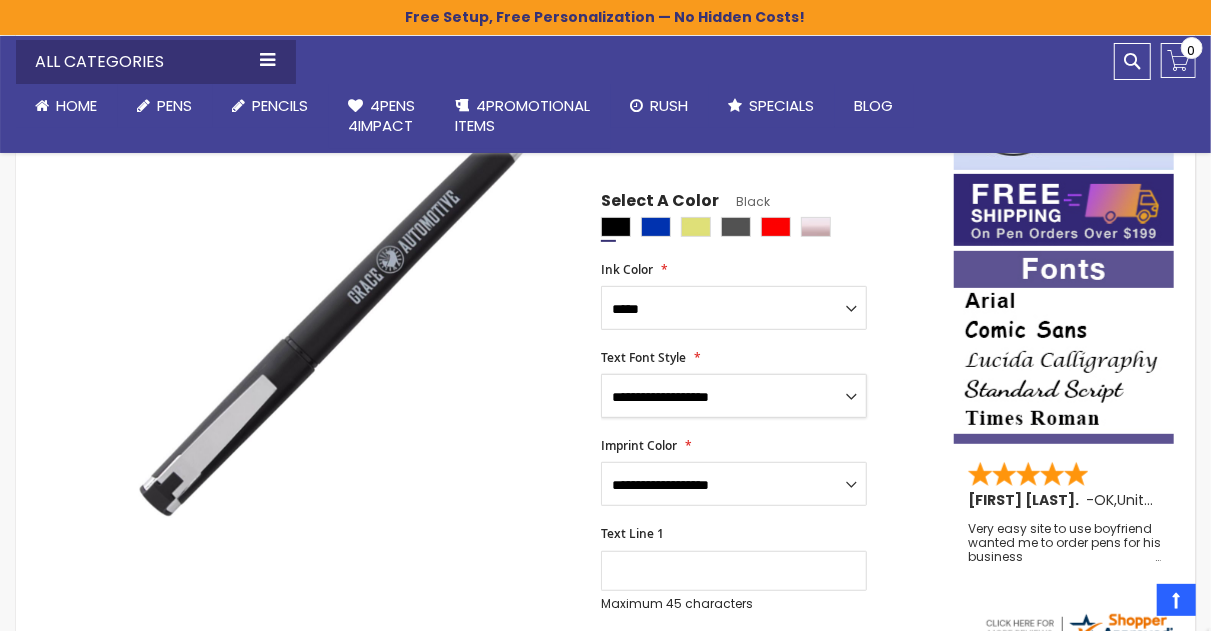 click on "**********" at bounding box center (734, 396) 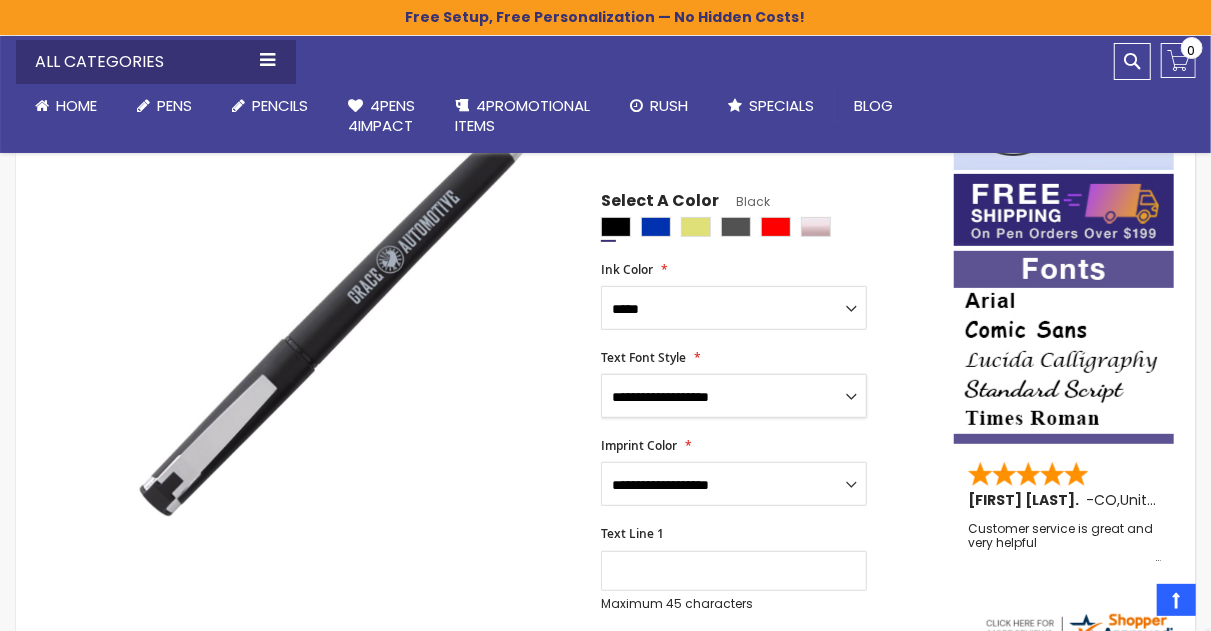select on "****" 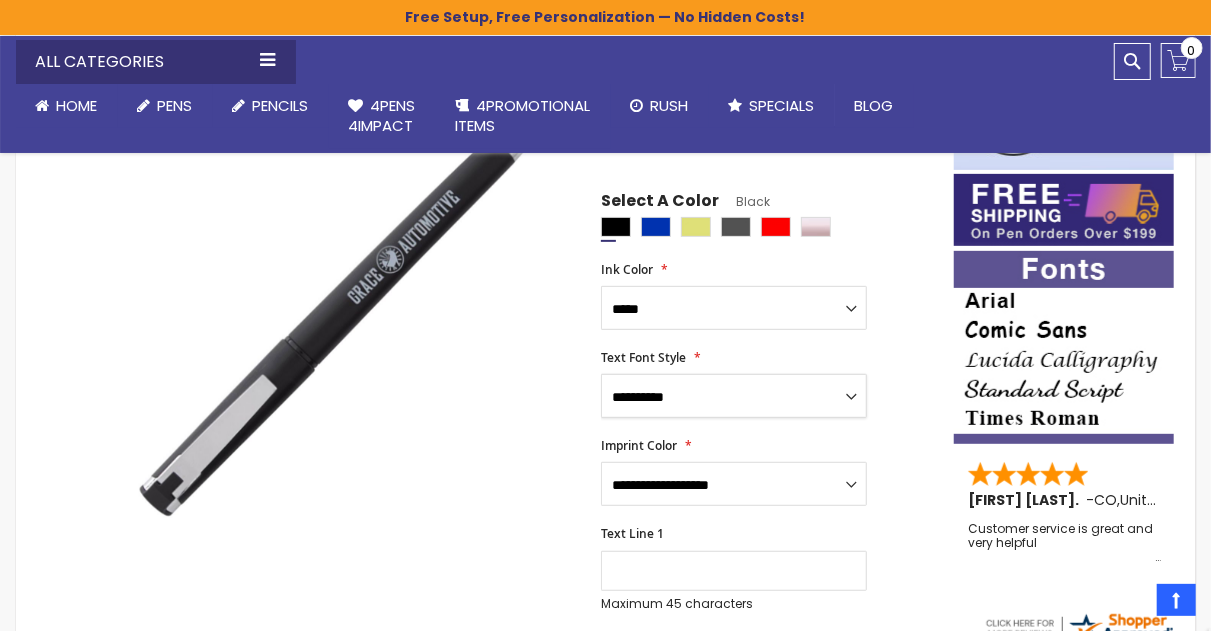 click on "**********" at bounding box center [734, 396] 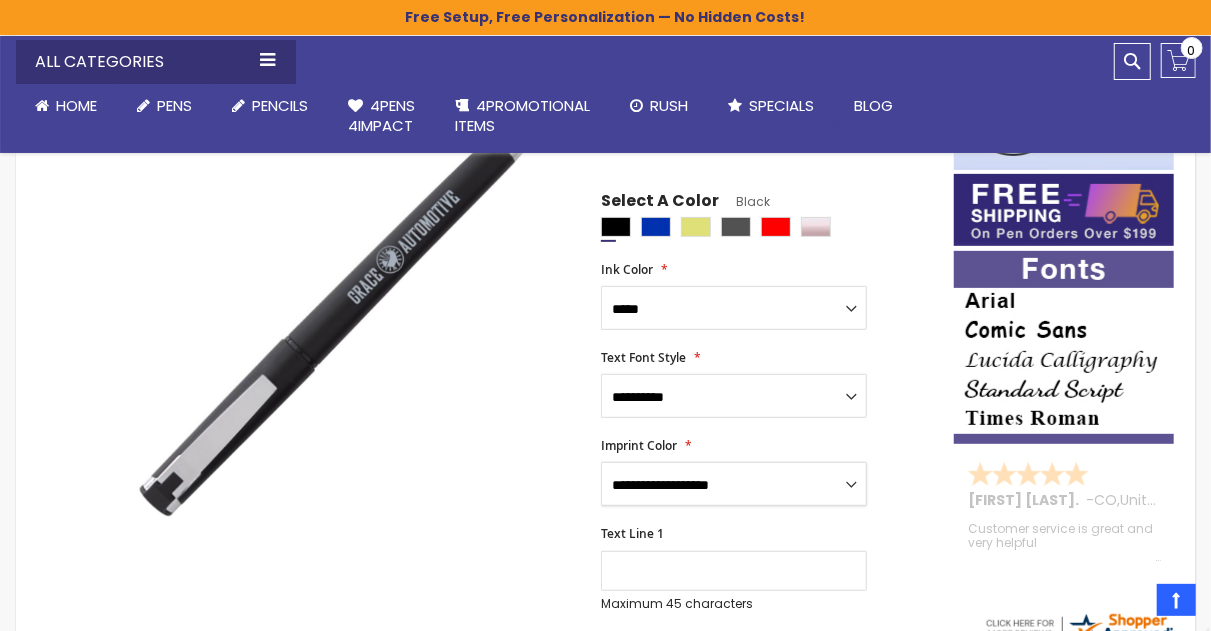 click on "**********" at bounding box center [734, 484] 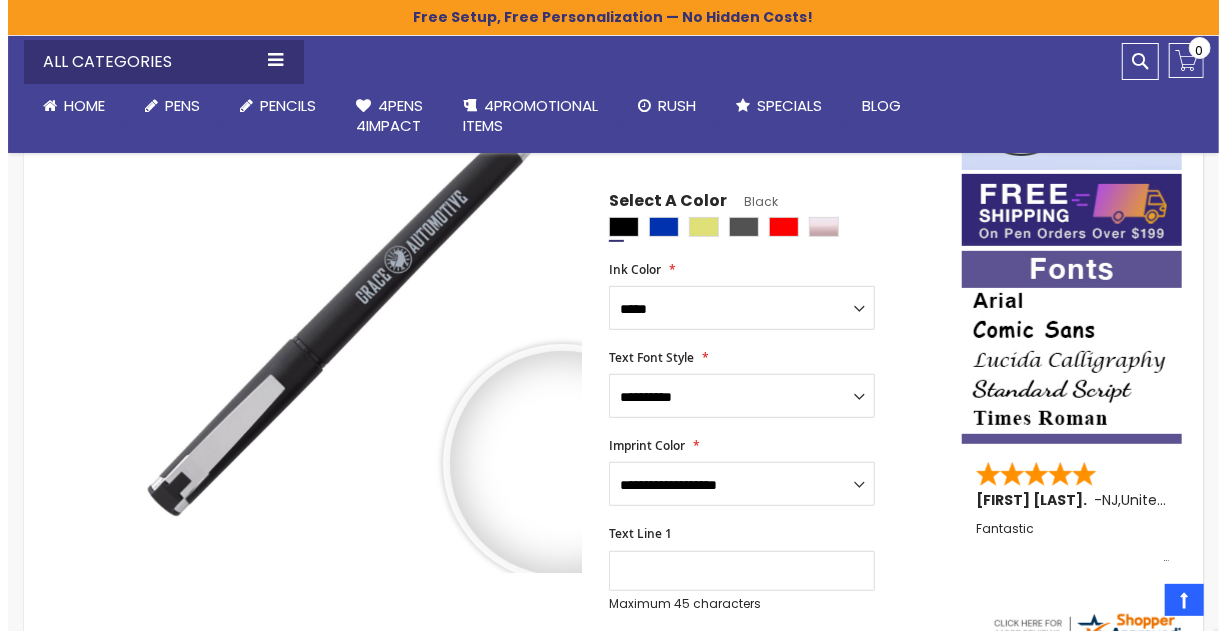 scroll, scrollTop: 0, scrollLeft: 0, axis: both 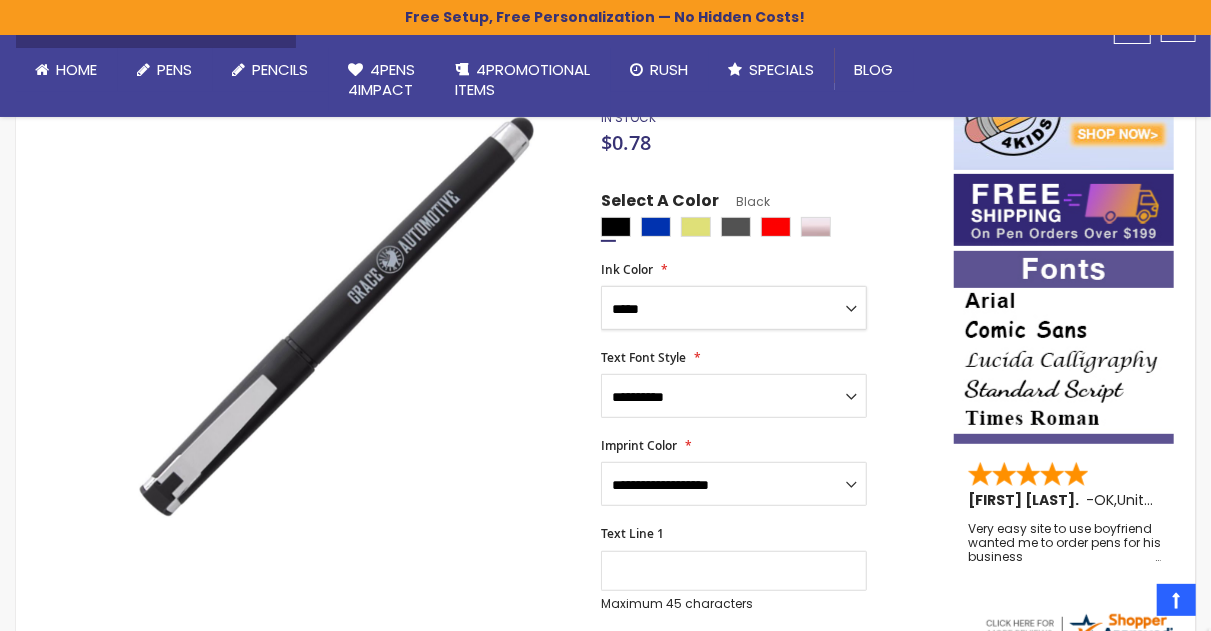 click on "**********" at bounding box center (734, 308) 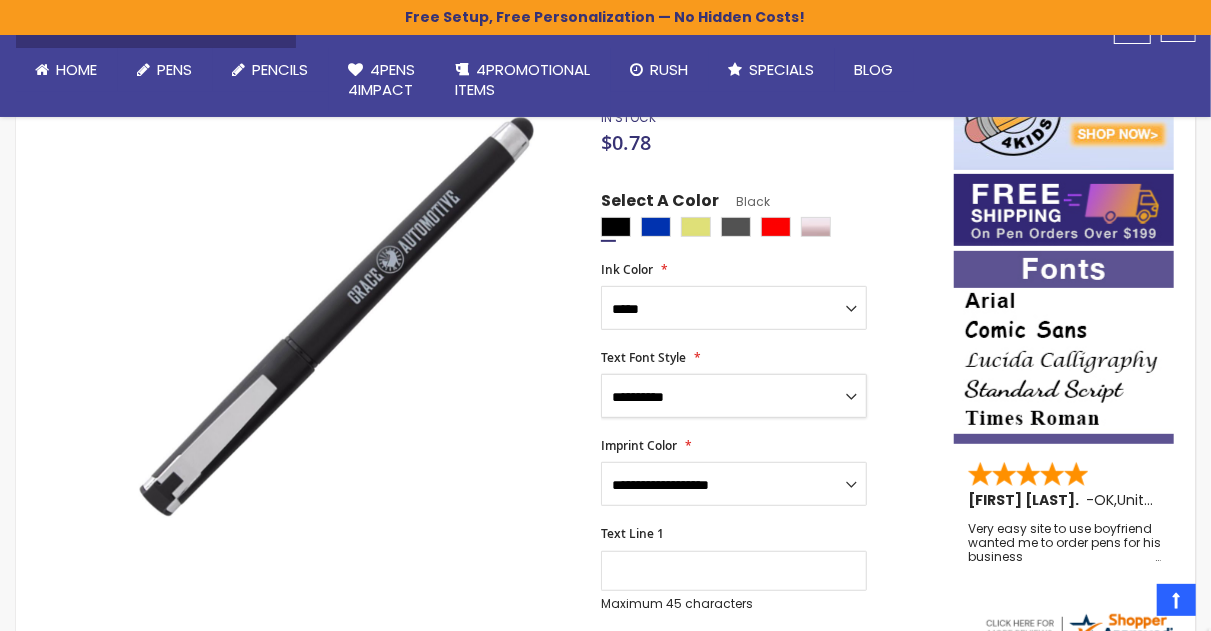 click on "**********" at bounding box center [734, 396] 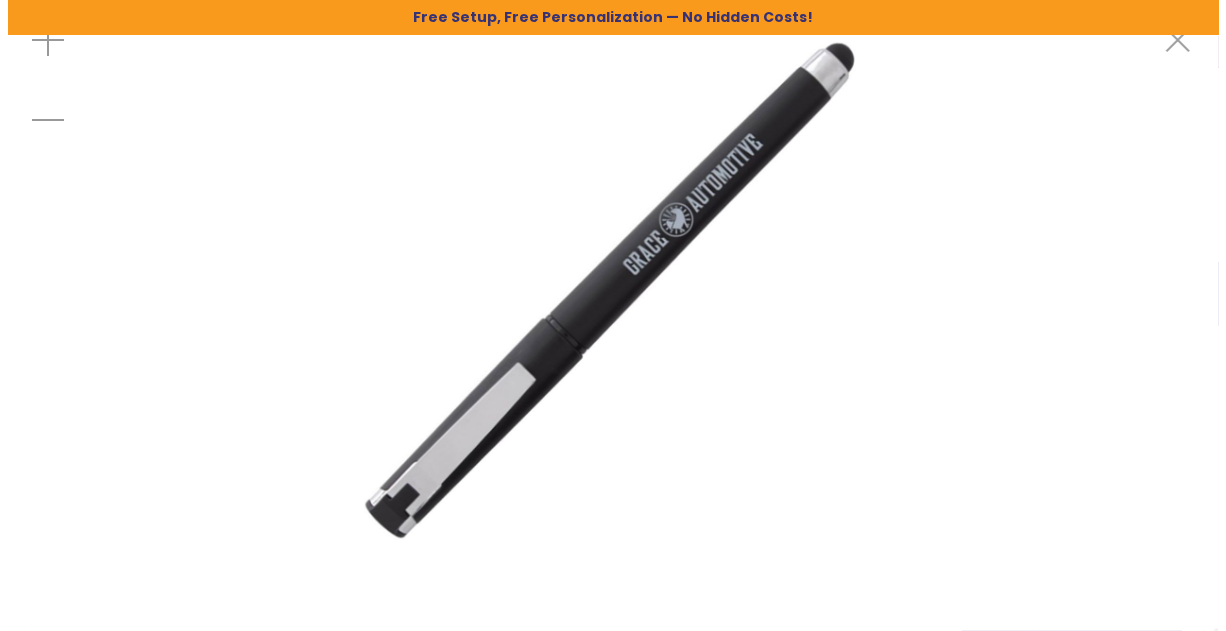 scroll, scrollTop: 0, scrollLeft: 0, axis: both 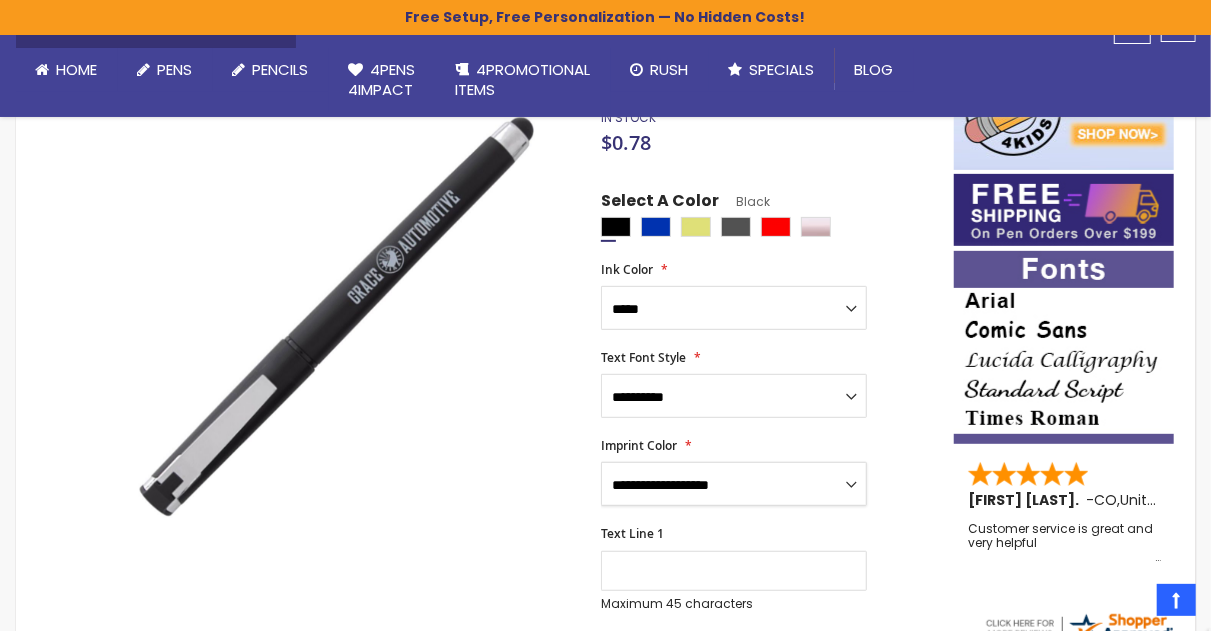 click on "**********" at bounding box center [734, 484] 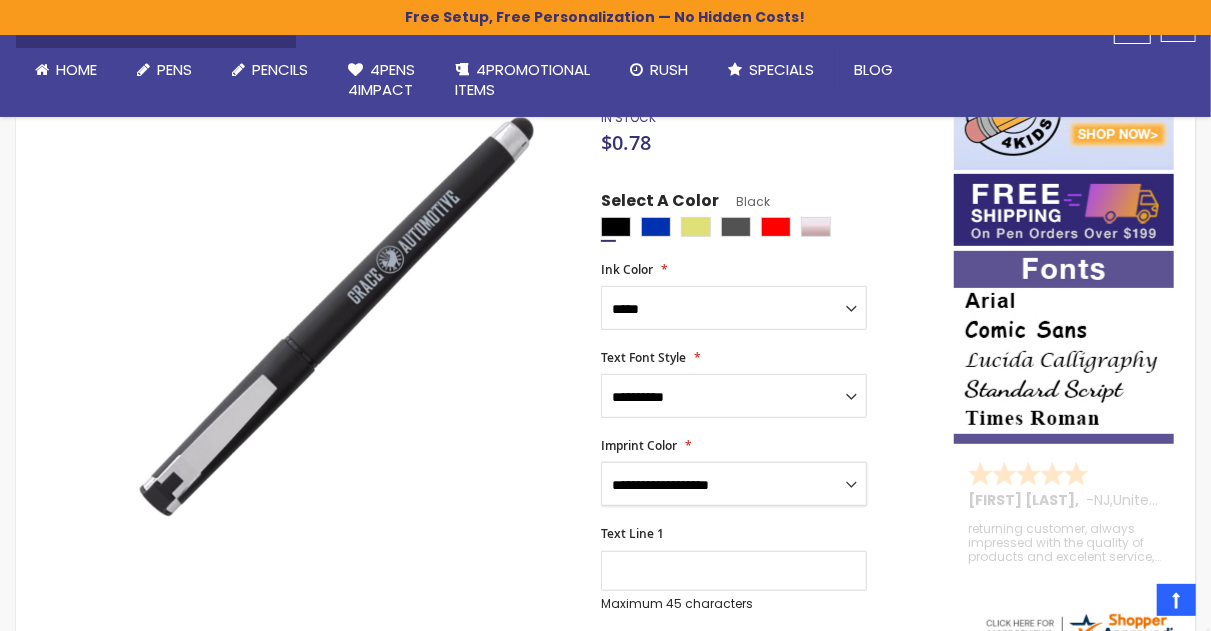select on "****" 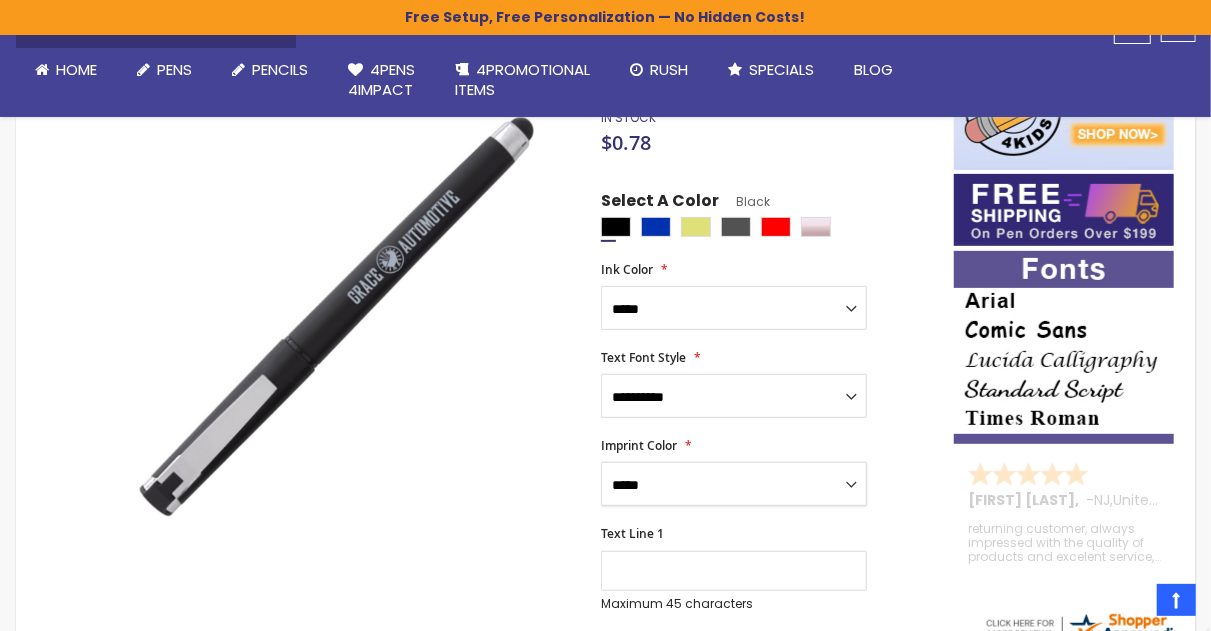 click on "**********" at bounding box center (734, 484) 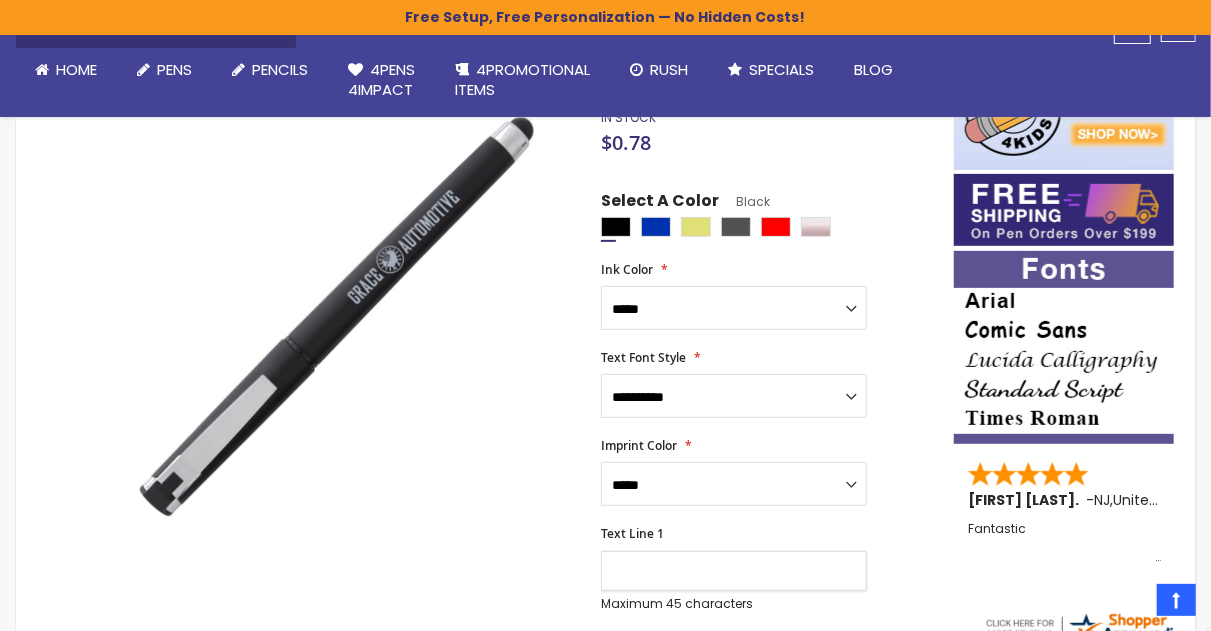 click on "Text Line 1" at bounding box center (734, 571) 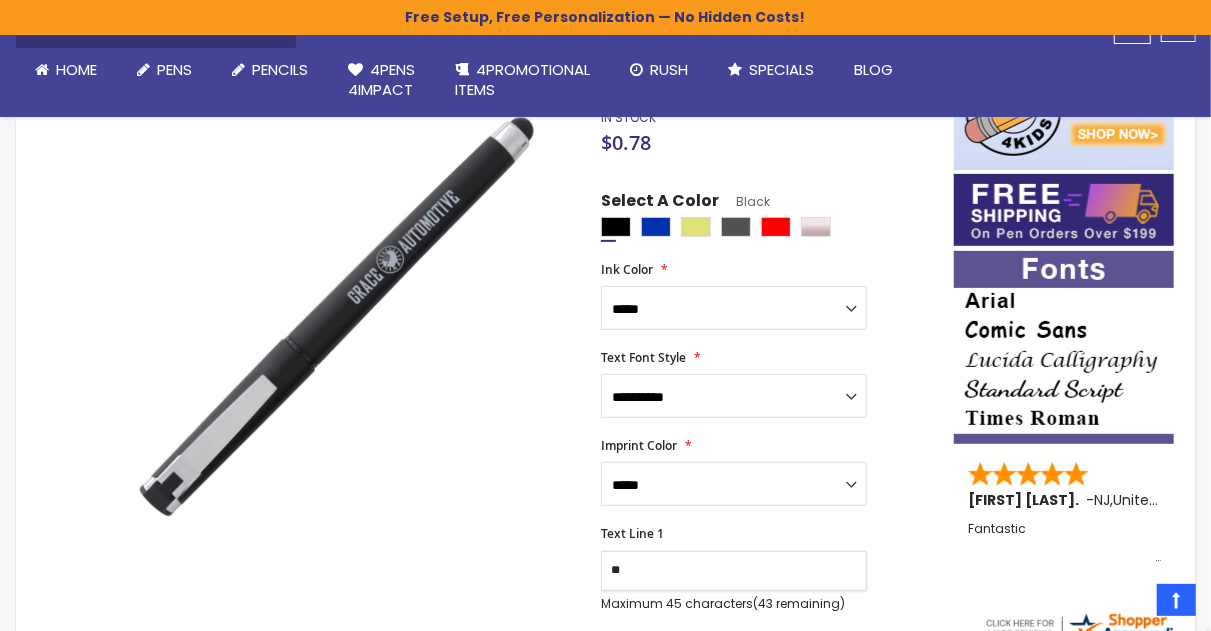 type on "*" 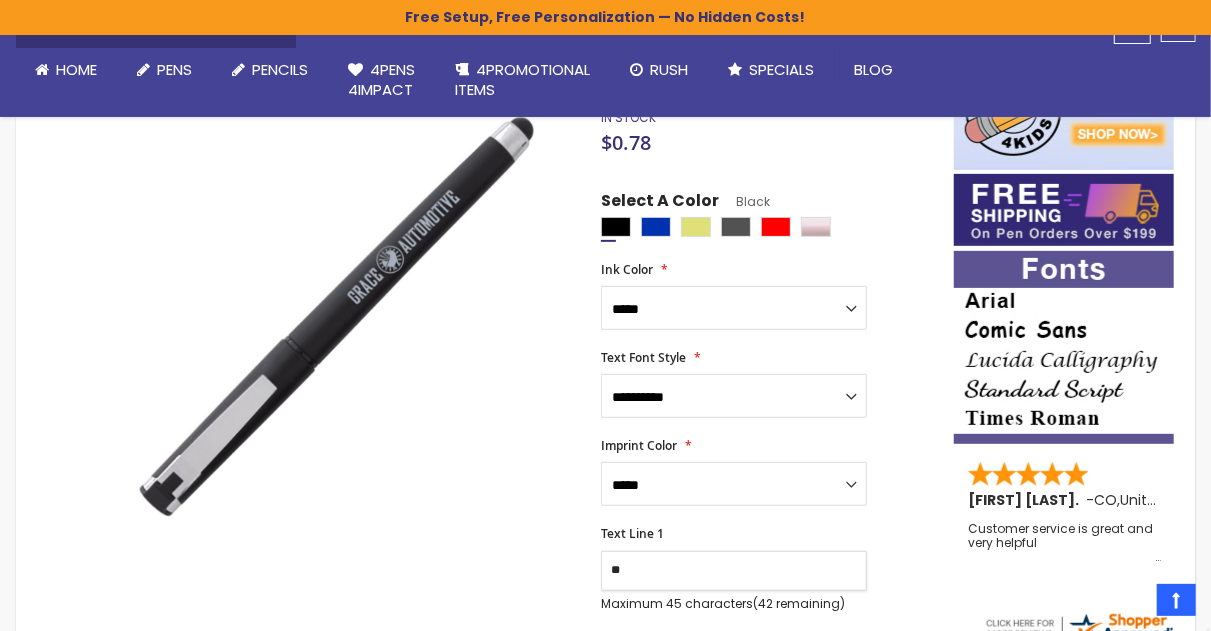 type on "*" 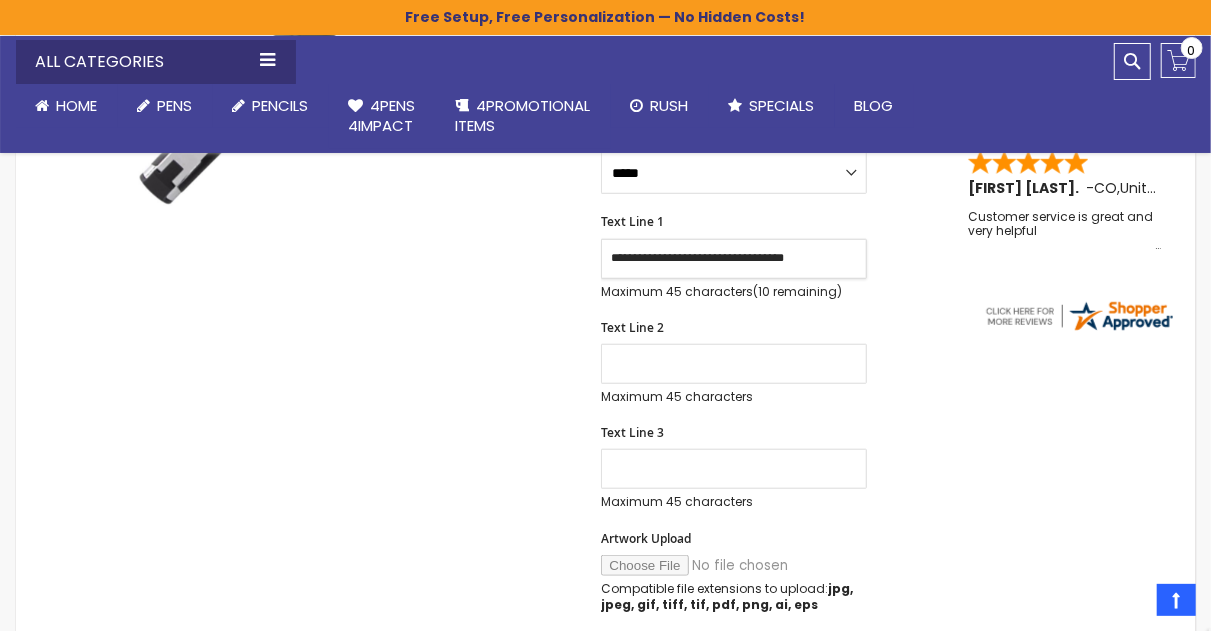 scroll, scrollTop: 626, scrollLeft: 0, axis: vertical 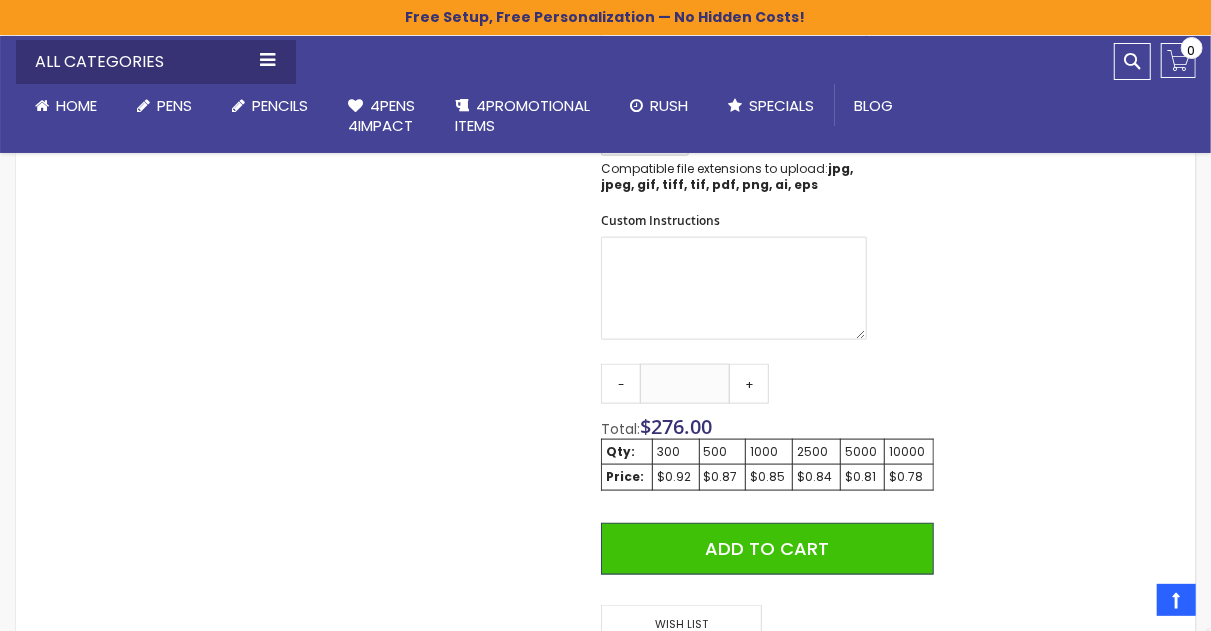 type on "**********" 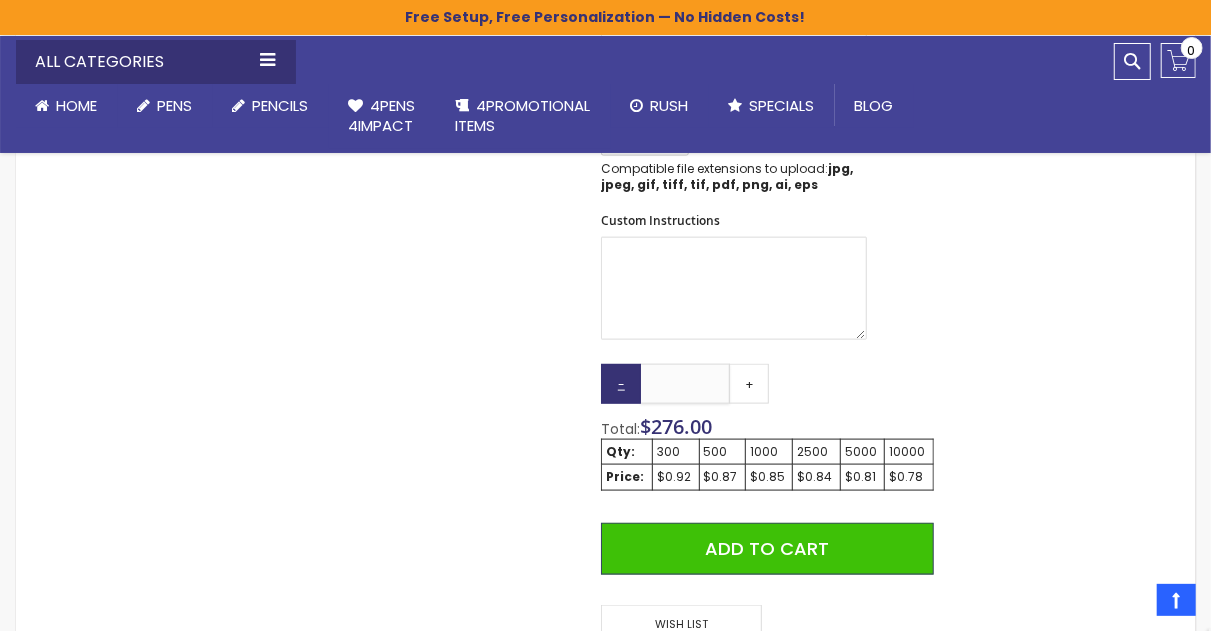 drag, startPoint x: 711, startPoint y: 382, endPoint x: 631, endPoint y: 378, distance: 80.09994 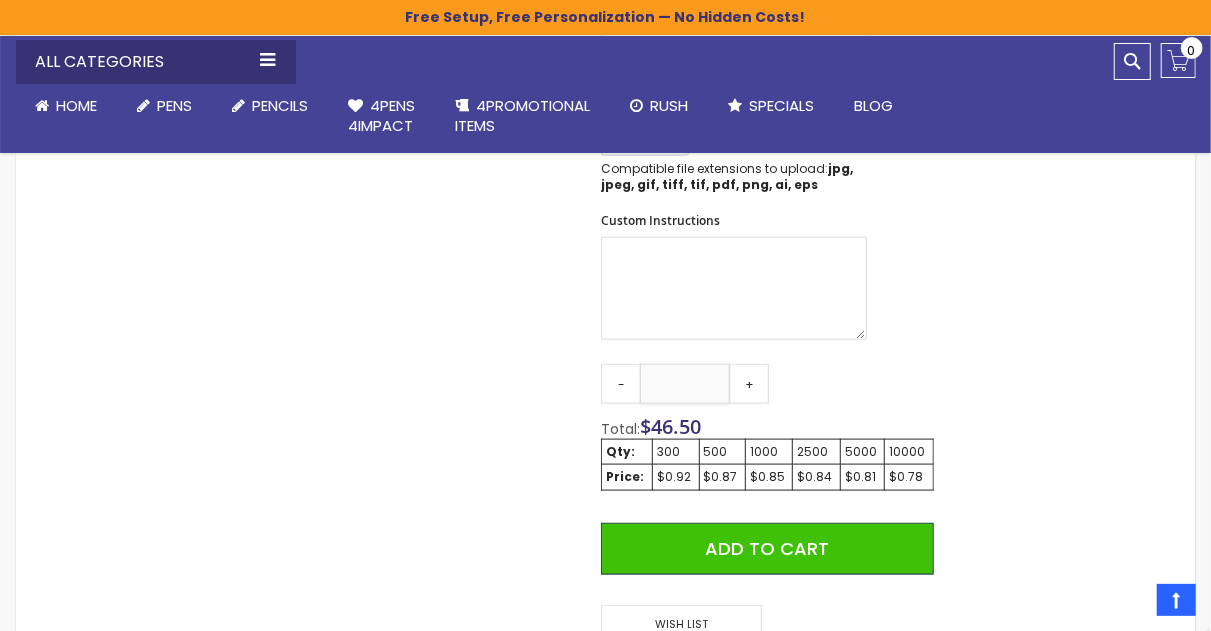 type on "**" 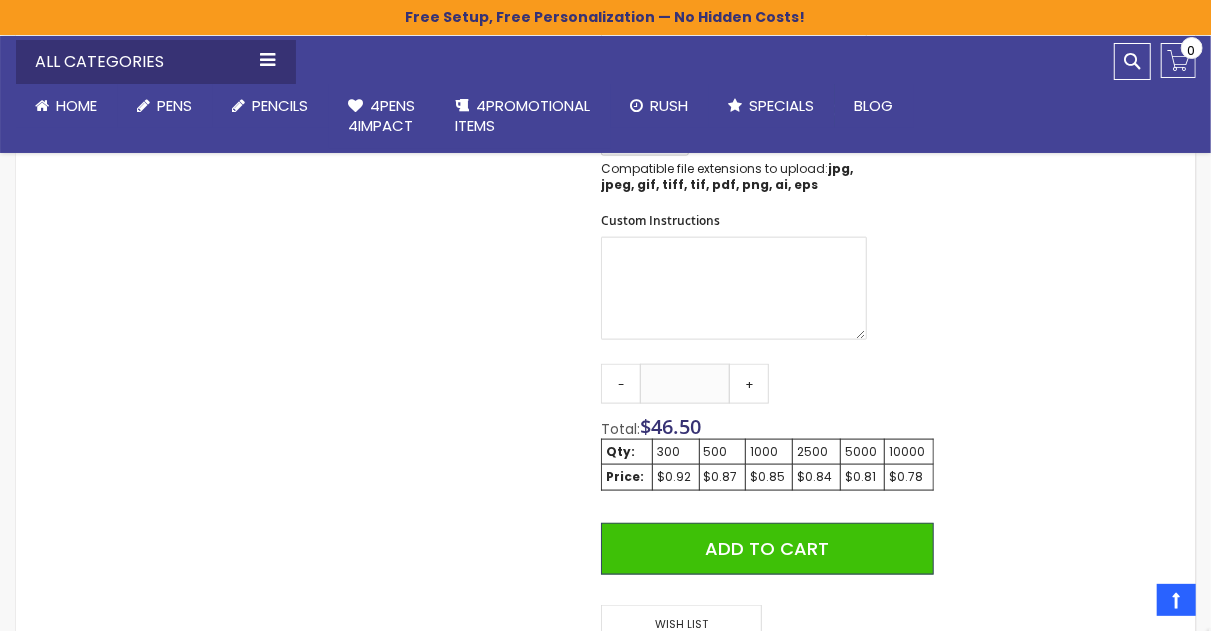 click on "Qty
-
**
+
Total:  $ 46.50
Qty:
300
500
1000
2500
5000
10000
Price:
$0.92
$0.87
$0.85
$0.84
$0.81
$0.78
Add to Cart" at bounding box center (767, 477) 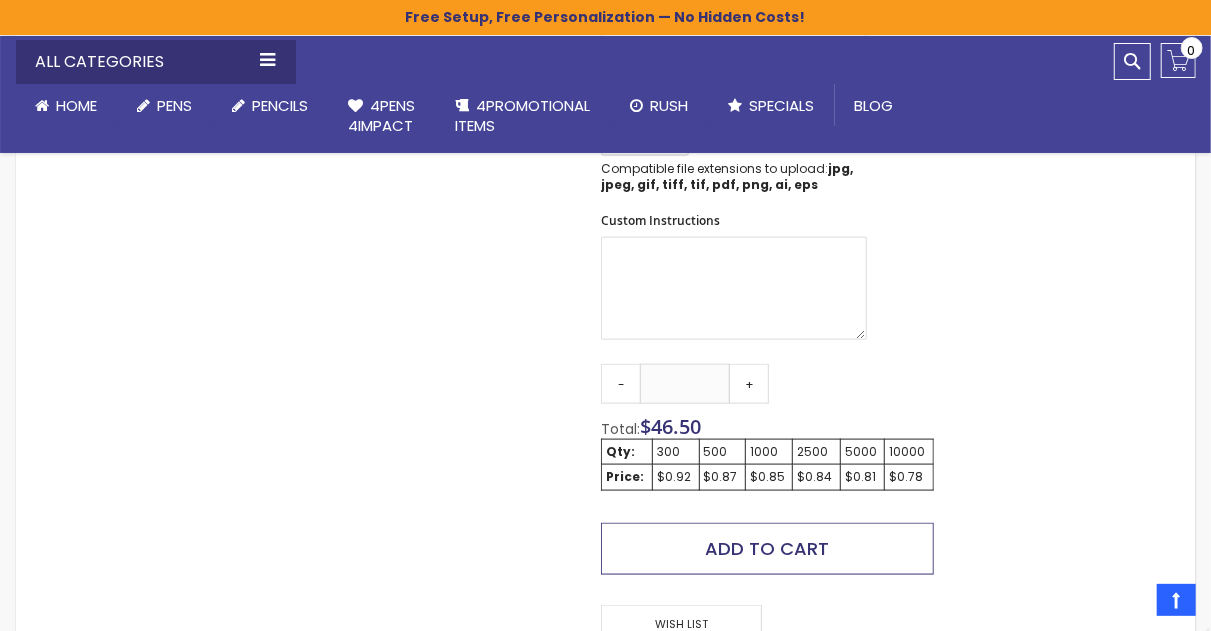 click on "Add to Cart" at bounding box center [768, 548] 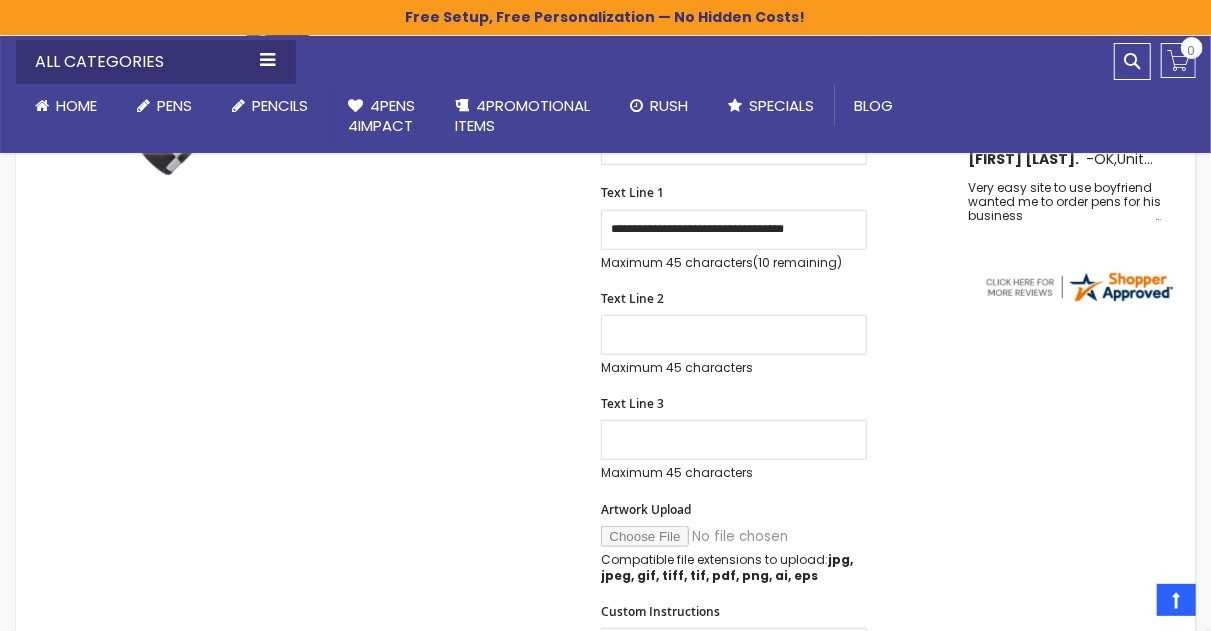 scroll, scrollTop: 481, scrollLeft: 0, axis: vertical 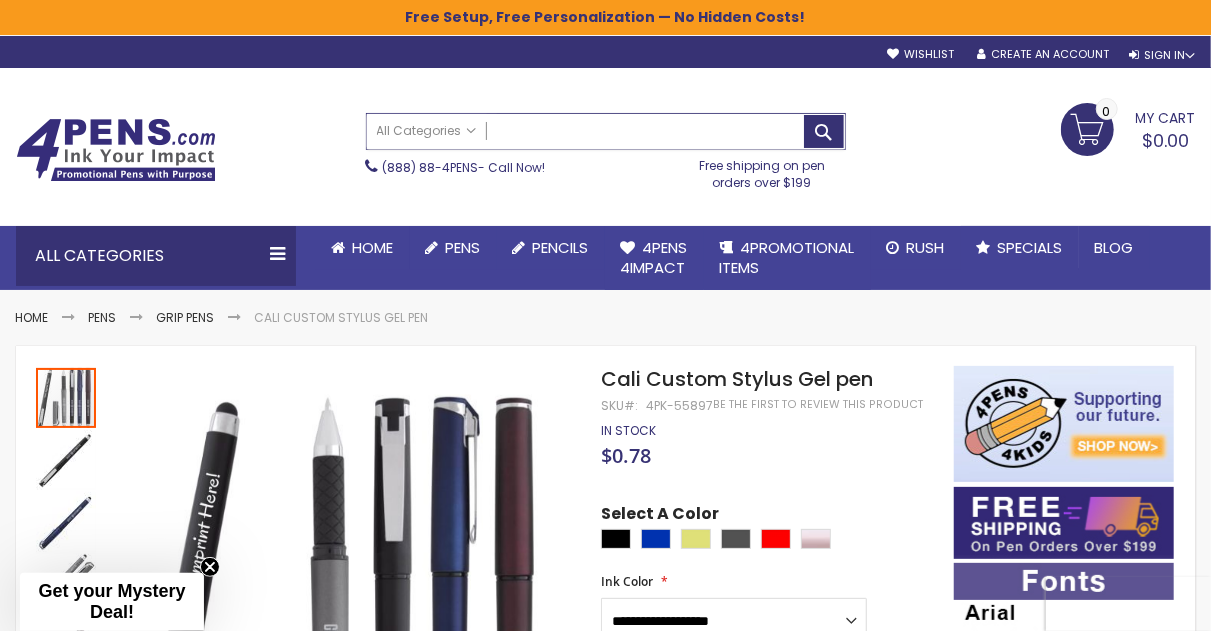 click on "Search" at bounding box center (606, 131) 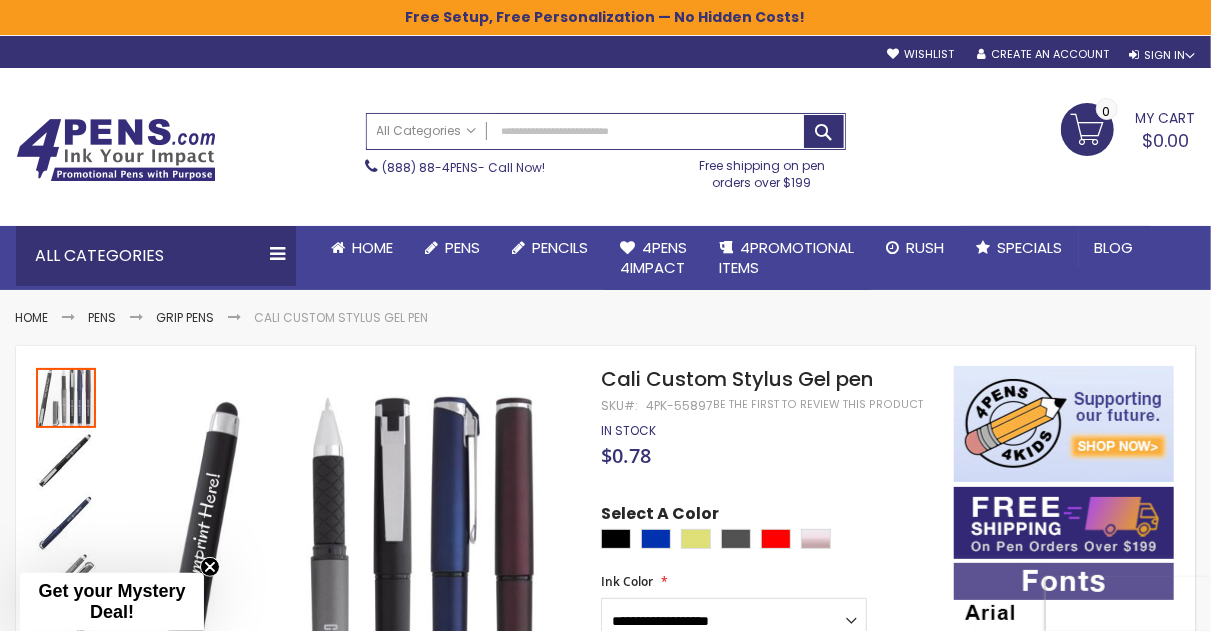 click on "Toggle Nav
Search
All Categories
All Categories
Pens Plastic Pens Metal Pens Grip Pens Laser Engraved Pens LaserMax® Pens Retractable Pens Wedding Pens BIC® Pens Gel Pens Value Pens Stylus Pens Light Up Pens Stick Pens Mirror Etched Twist Pen Rollerball Antimicrobial Pens Low Minimum Pens Blue ink Pens Pen Gift Sets Hybrid ink Pens Full Color Logo Pens Eco Friendly Pens Novelty Pens USA Pens Multi Color Pens Executive Pens Scented Pens Garland Pens Highlighters New Pens Bestseller Pens Church Pens and Religious Gifts Pencils Carpenter Pencils Mechanical Pencils Custom Golf Pencils Standard #2 Pencils hp-featured Realtor Pens - Promotional Products Promotional Items Custom Mugs Valentine's Day Promotional Gifts Custom Keychains Custom Koozies - Can Coolers Custom Sticky Notes Custom Umbrellas Custom Notebooks Custom Tumblers" at bounding box center (606, 151) 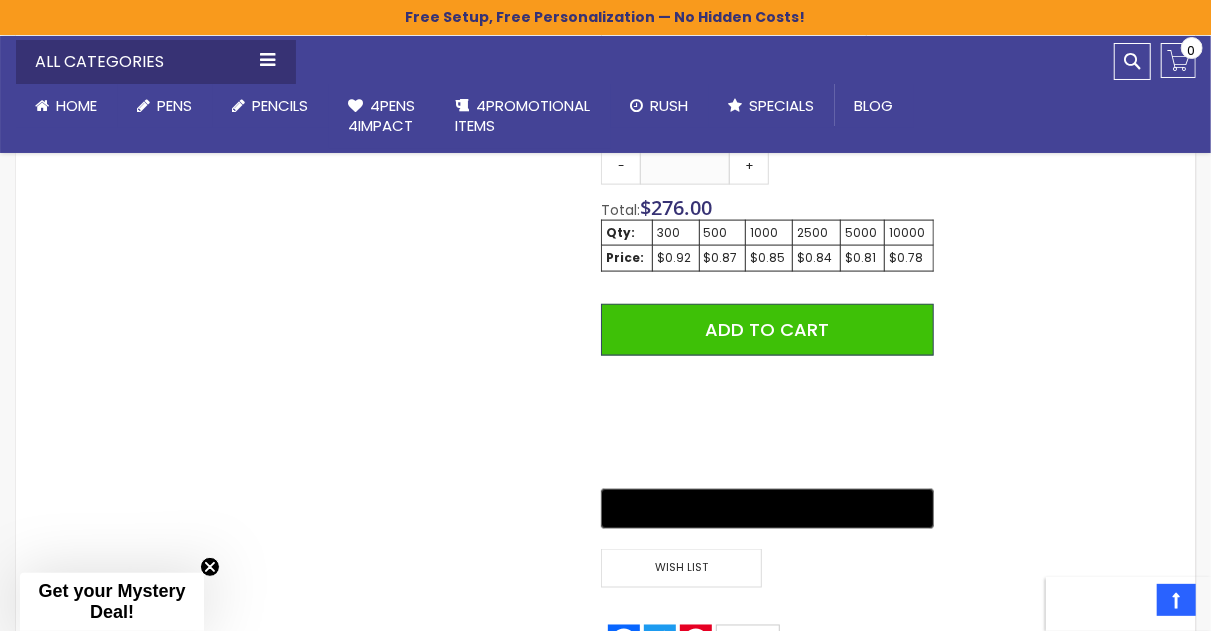 scroll, scrollTop: 0, scrollLeft: 0, axis: both 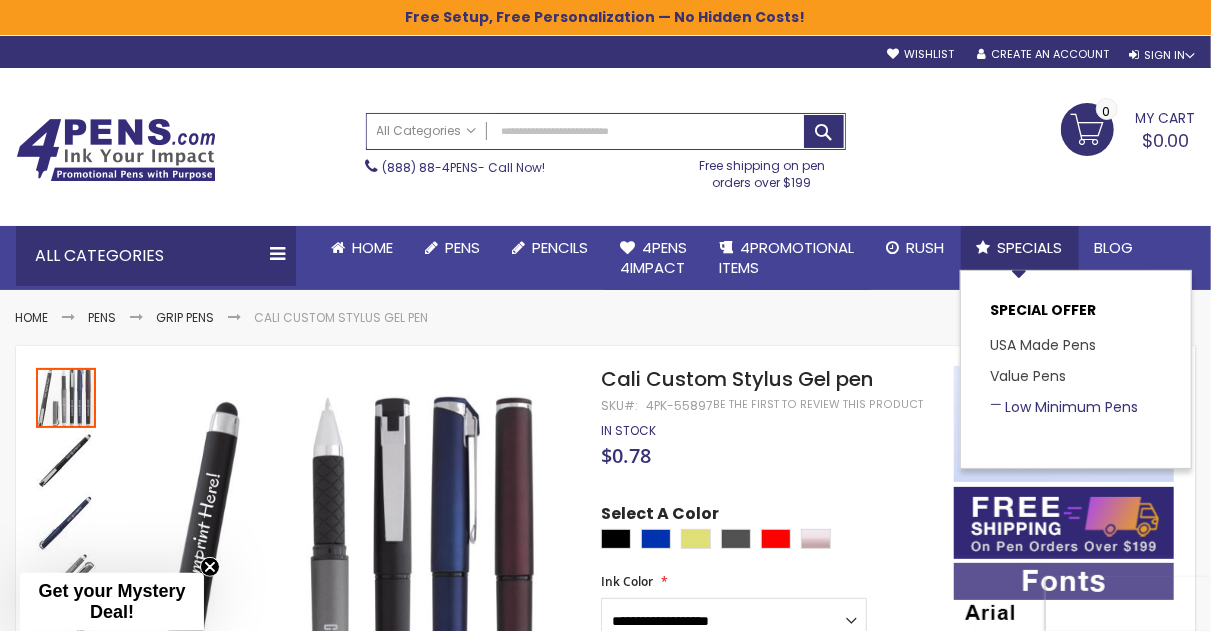 click on "Low Minimum Pens" at bounding box center (1065, 407) 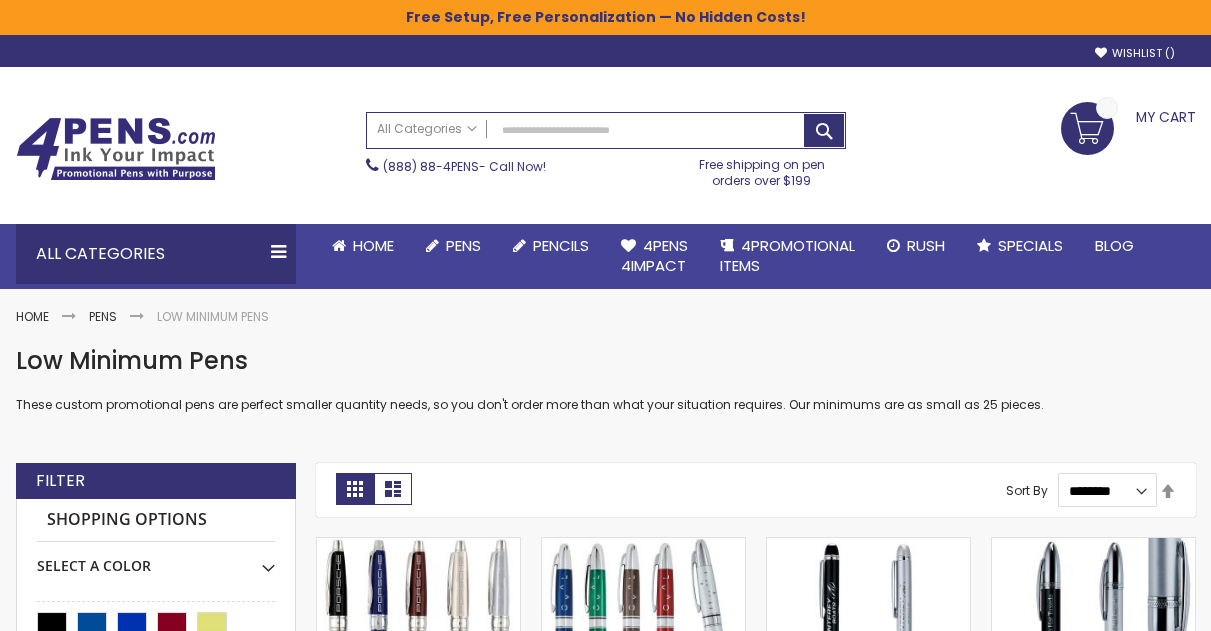 scroll, scrollTop: 0, scrollLeft: 0, axis: both 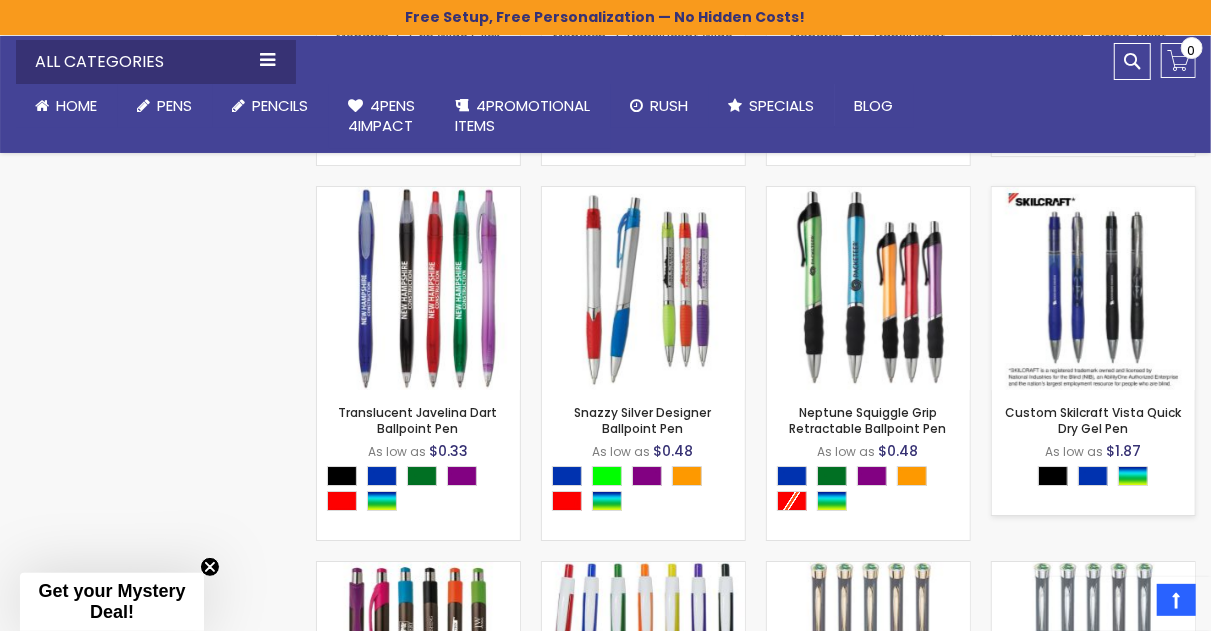click at bounding box center (1093, 288) 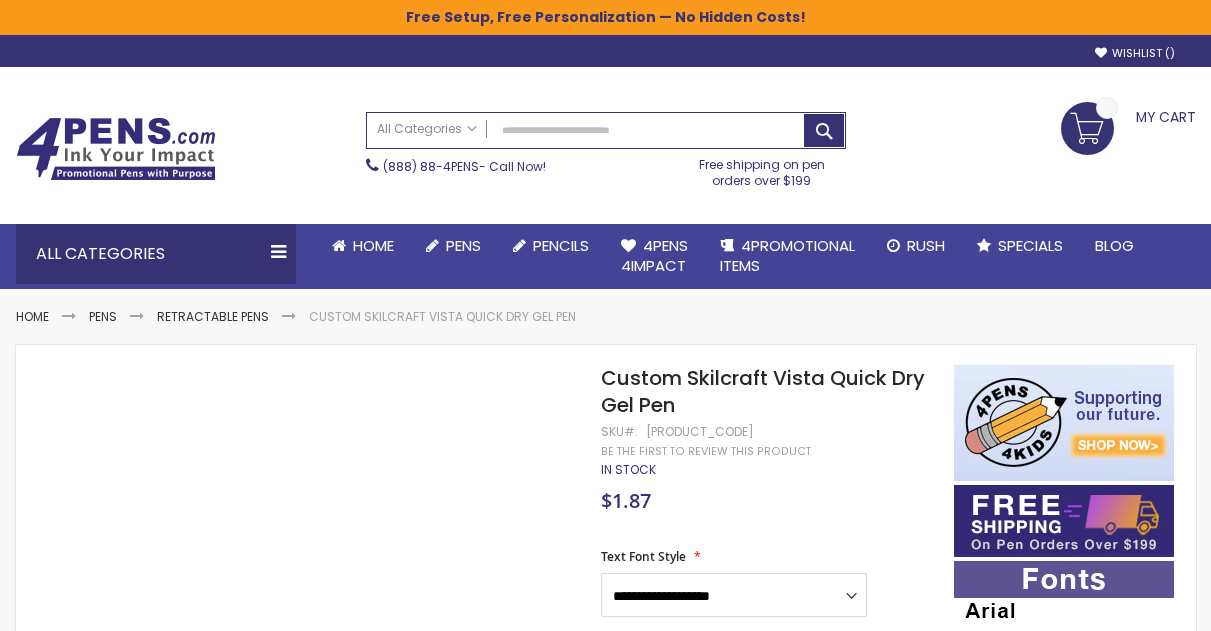 scroll, scrollTop: 0, scrollLeft: 0, axis: both 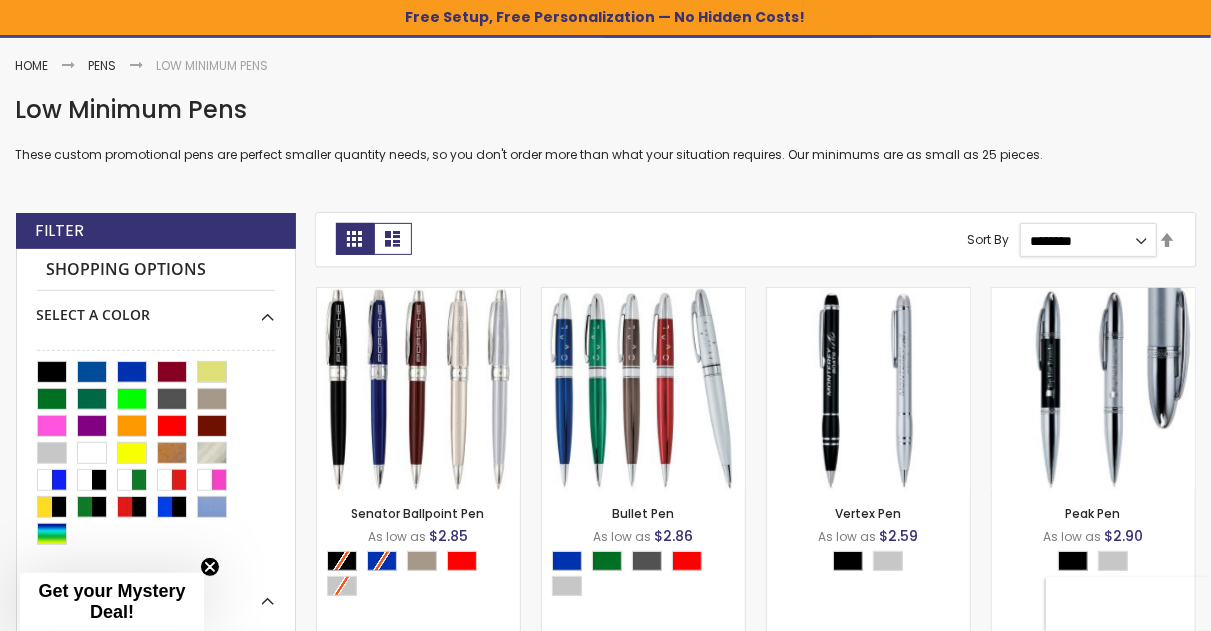 click on "**********" at bounding box center (1088, 240) 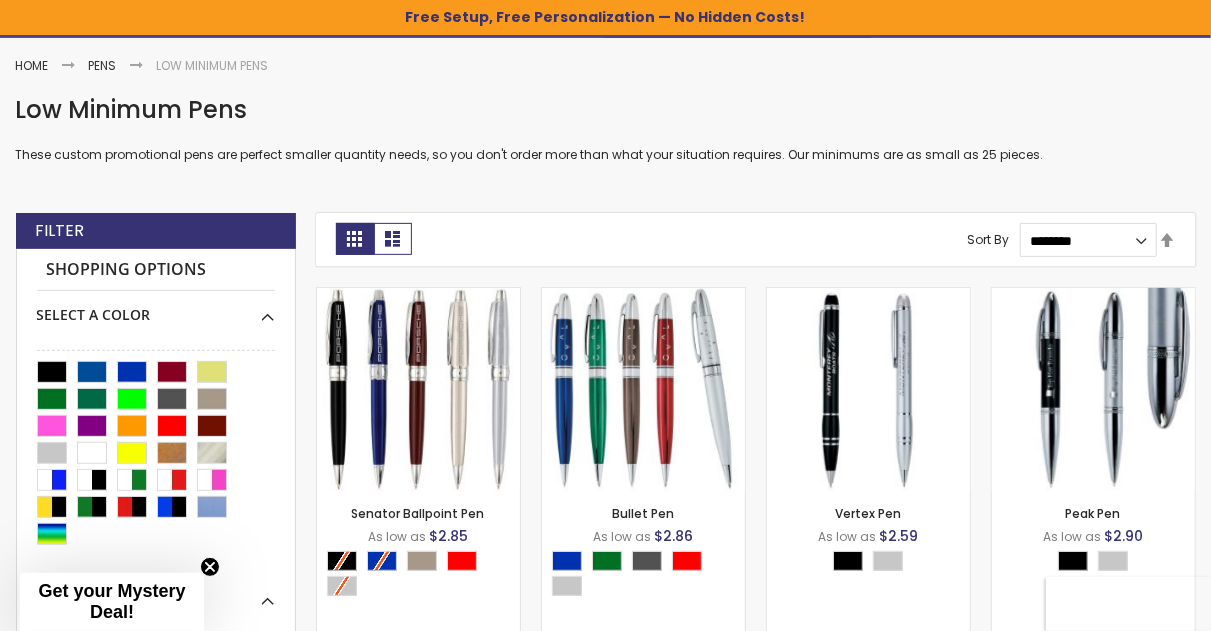 click on "Low Minimum Pens
These custom promotional pens are perfect smaller quantity needs, so you don't  order more than what your situation requires. Our minimums are as small as 25 pieces." at bounding box center [606, 128] 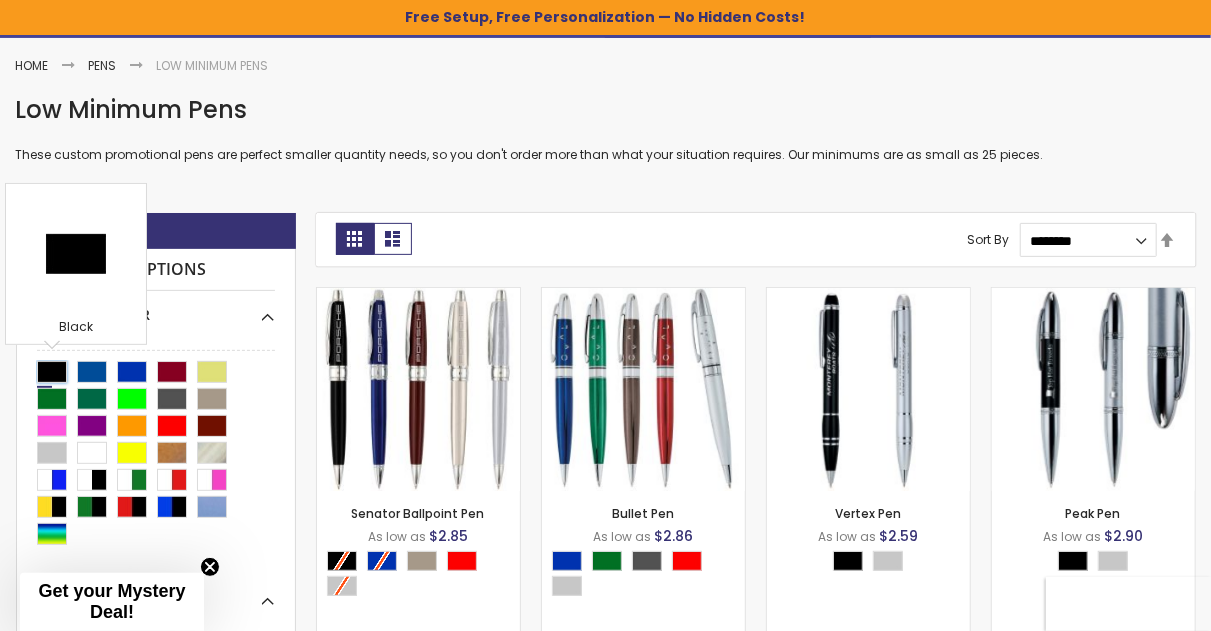 click at bounding box center (52, 372) 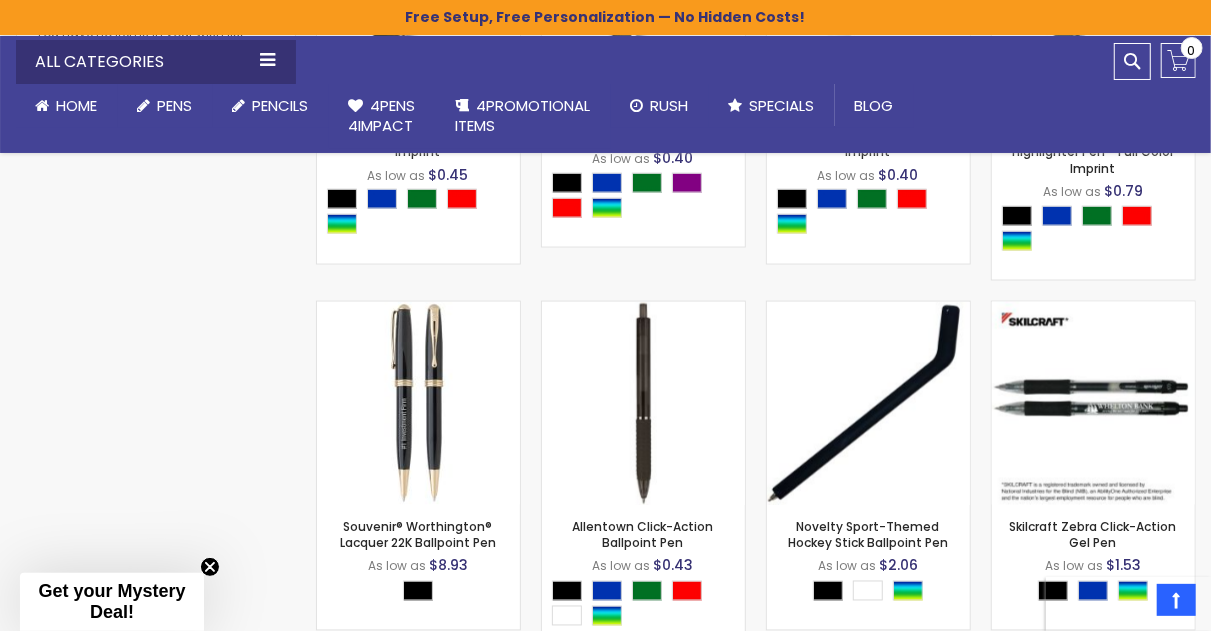 scroll, scrollTop: 1372, scrollLeft: 0, axis: vertical 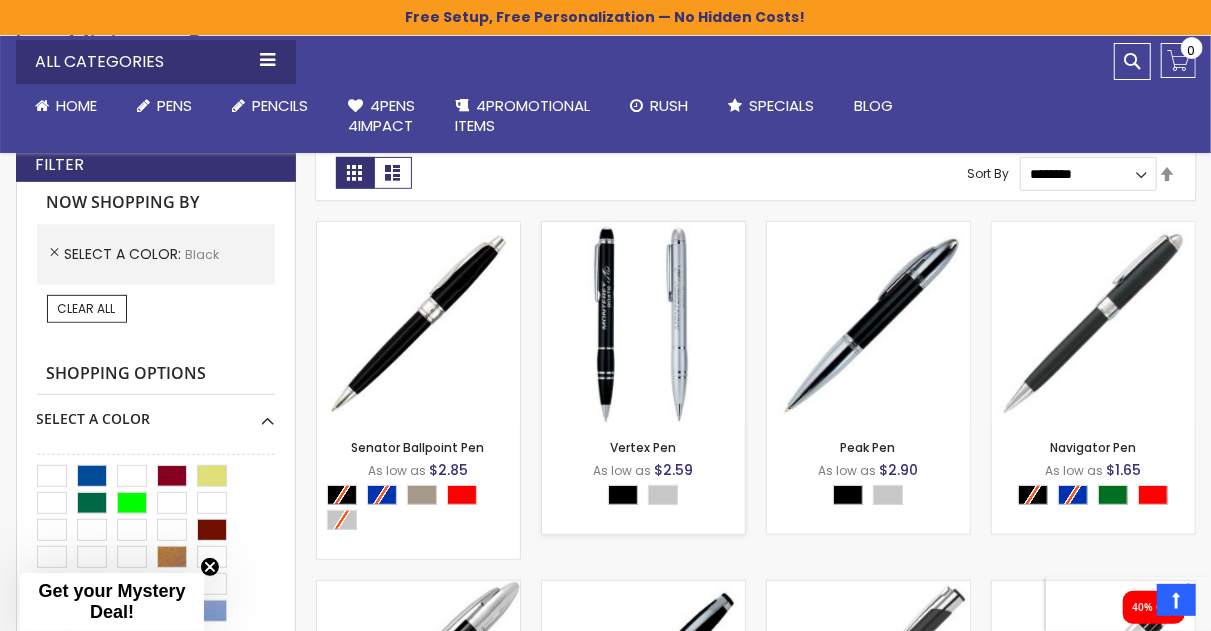 click at bounding box center (643, 323) 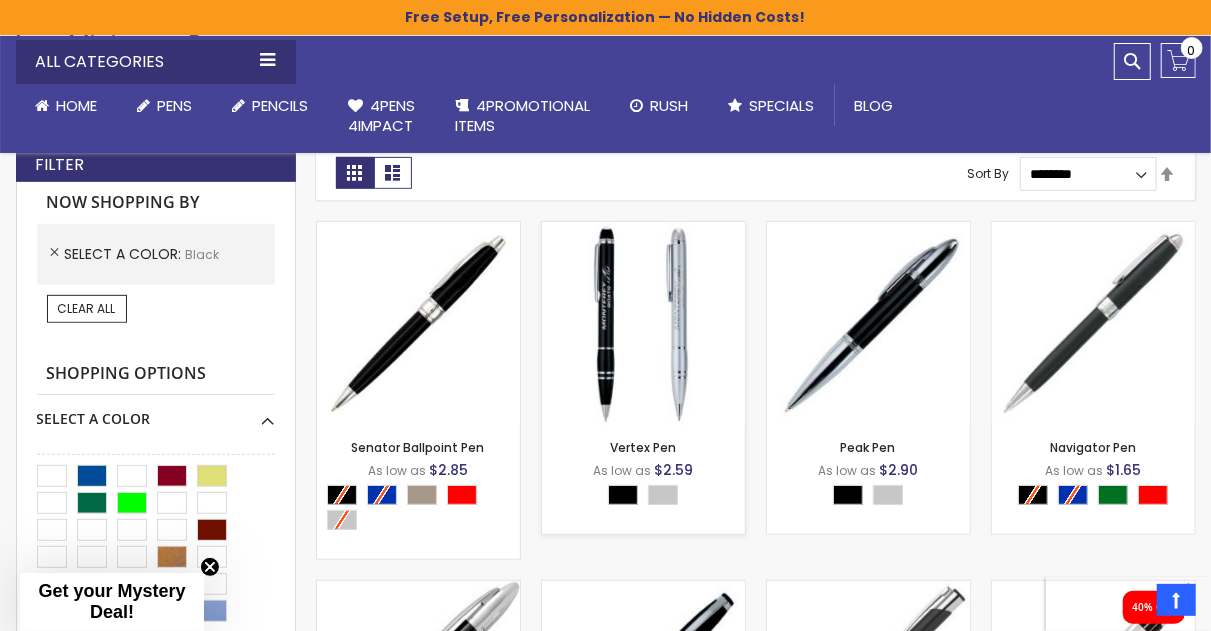 click at bounding box center (643, 323) 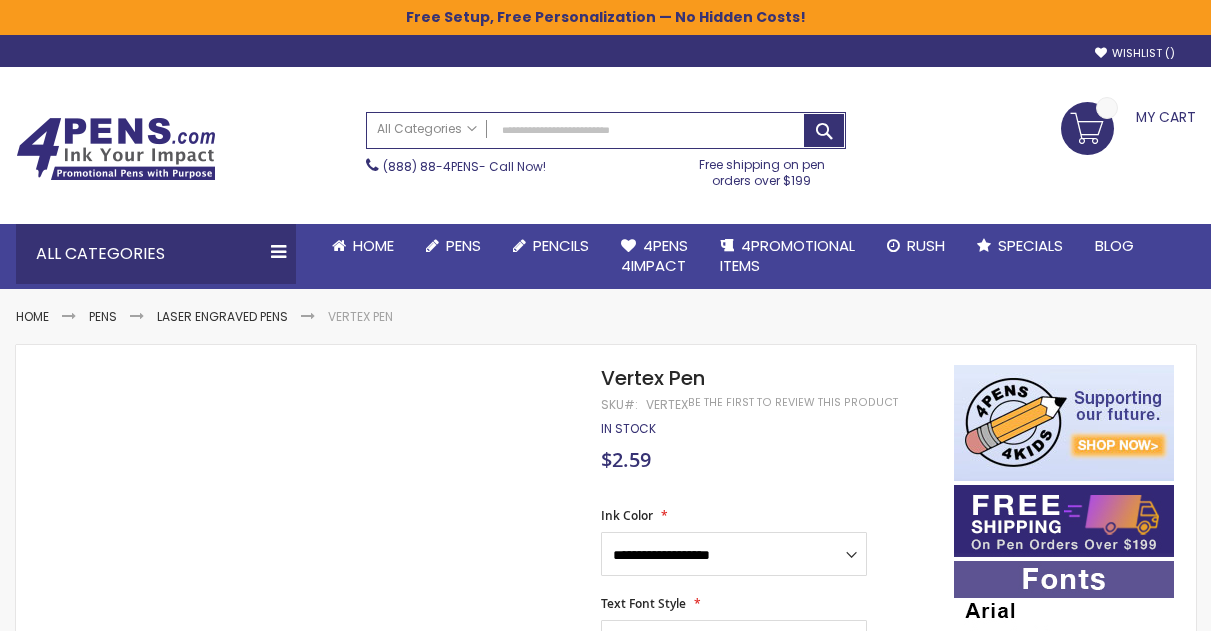 scroll, scrollTop: 0, scrollLeft: 0, axis: both 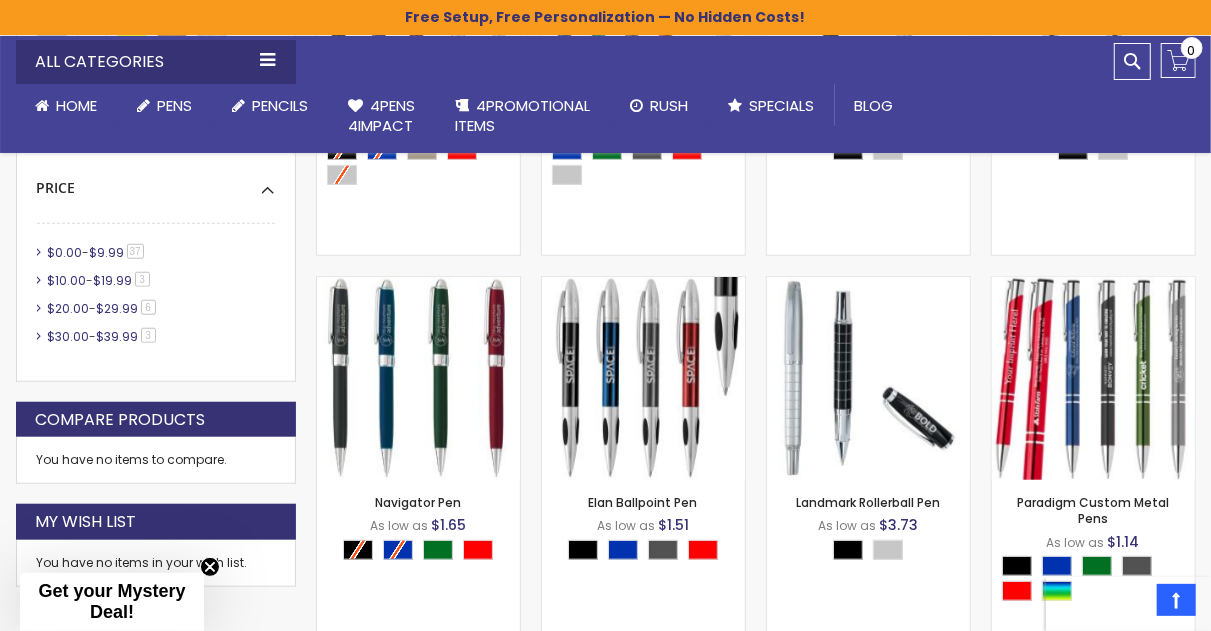 click on "The store will not work correctly when cookies are disabled.
Free Setup, Free Personalization — No Hidden Costs!
Skip to Content
sample
Wishlist
Sign Out
Sign In
Sign In
Login
Forgot Your Password?" at bounding box center (605, -347) 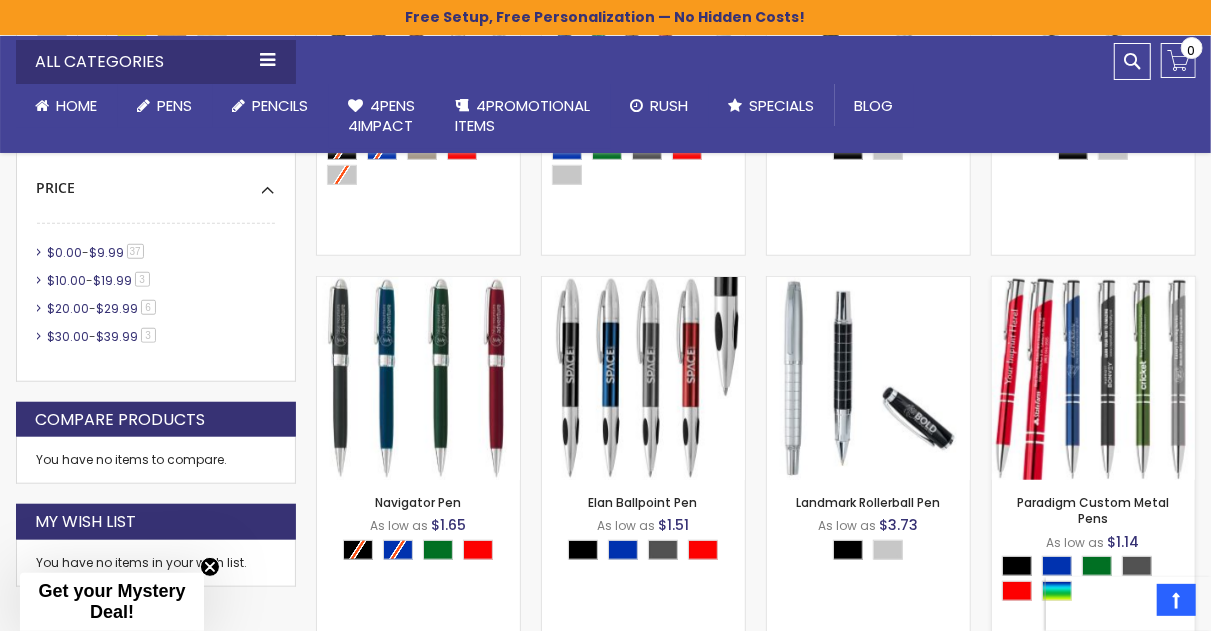 click at bounding box center [1093, 378] 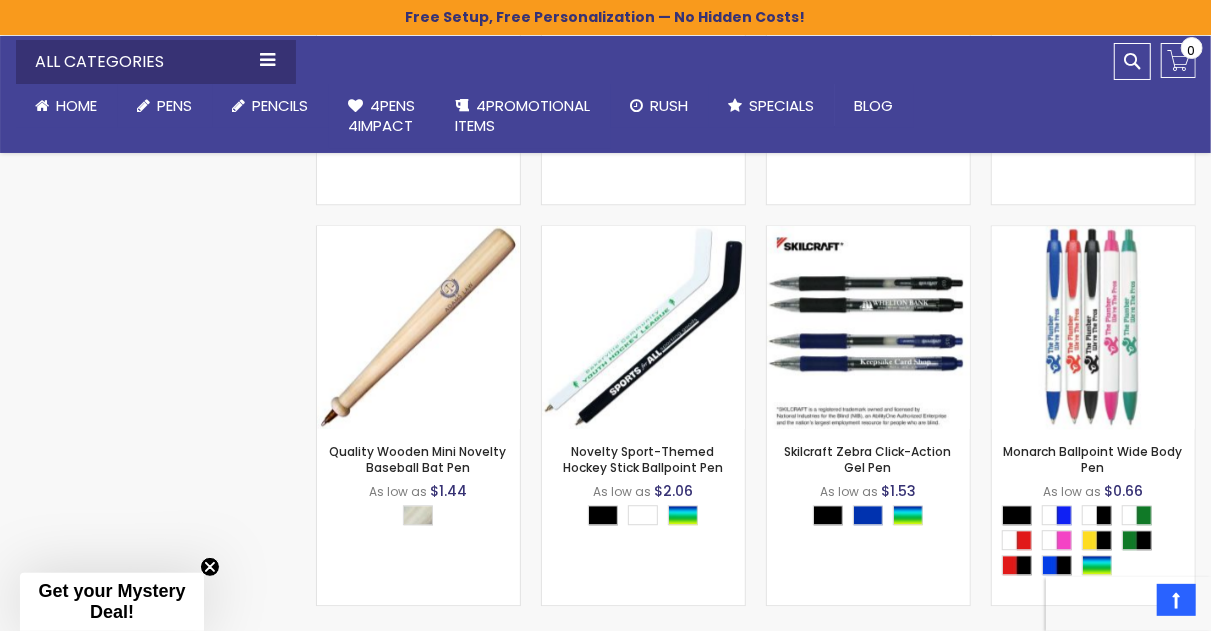 scroll, scrollTop: 2324, scrollLeft: 0, axis: vertical 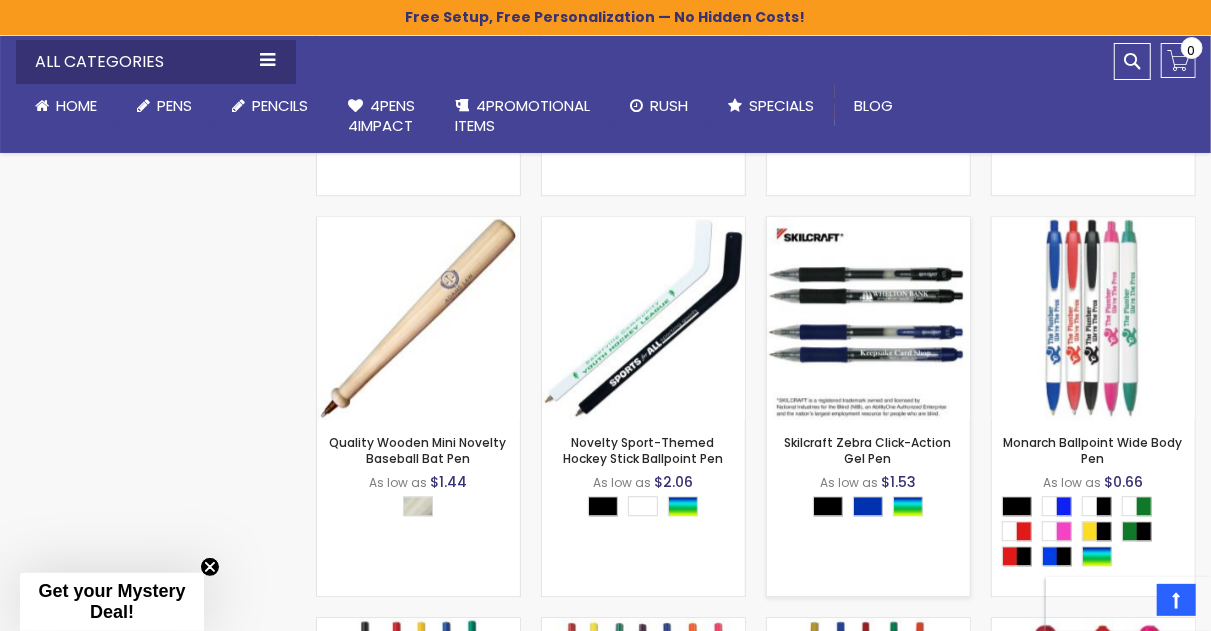 click at bounding box center (868, 318) 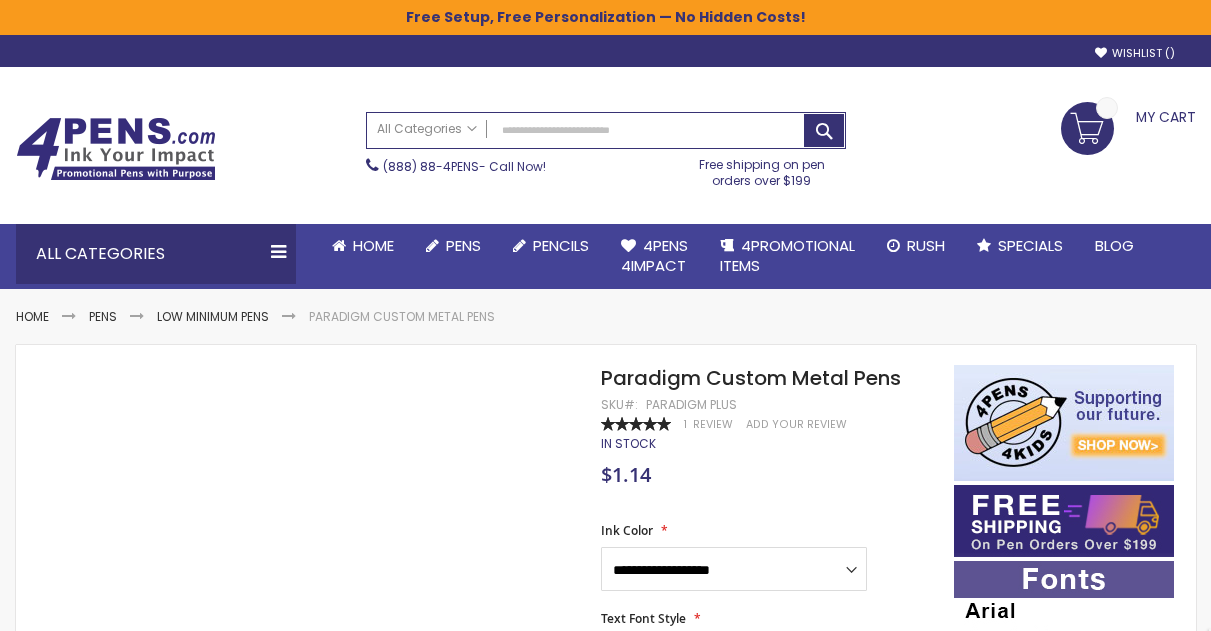 scroll, scrollTop: 0, scrollLeft: 0, axis: both 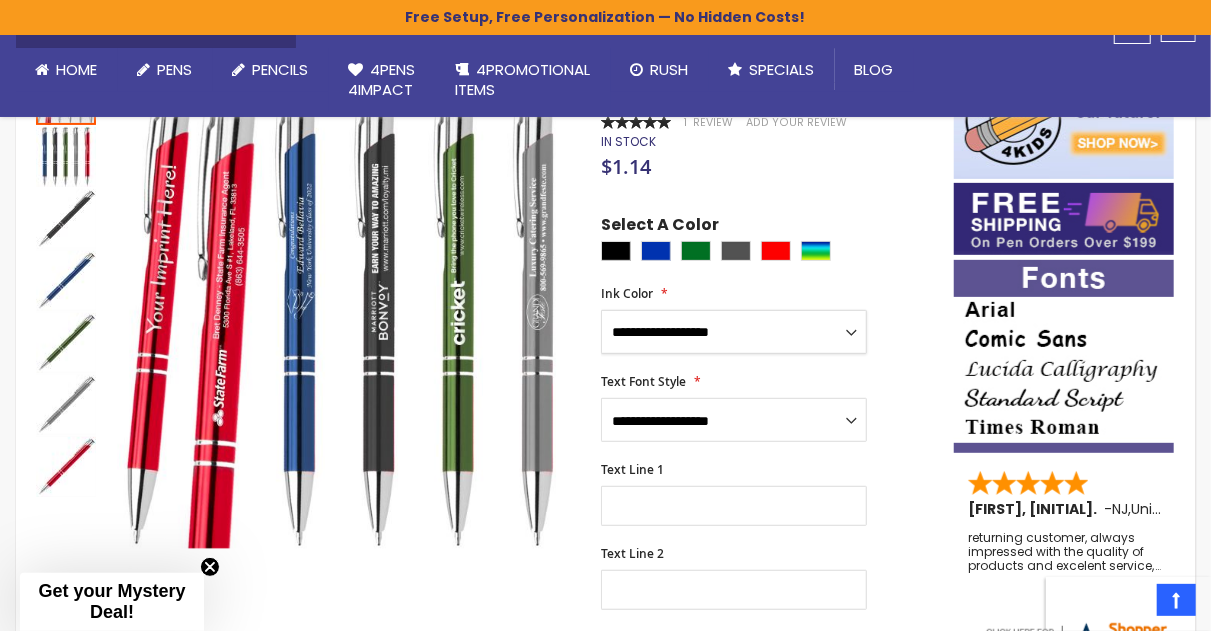 click on "**********" at bounding box center (734, 332) 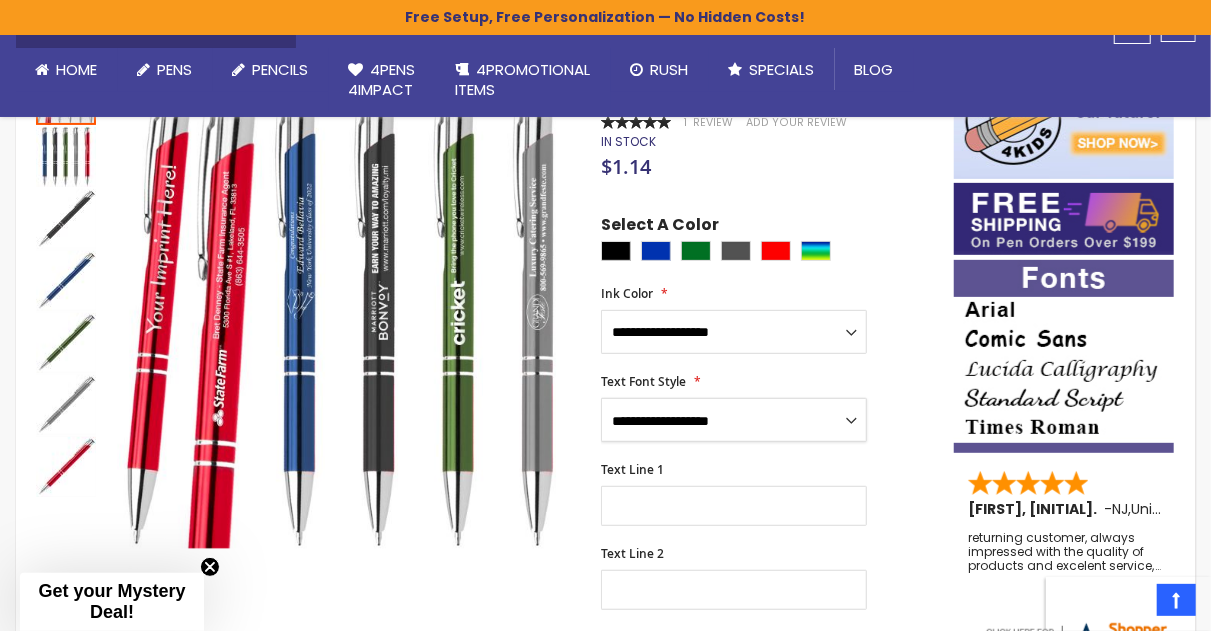 click on "**********" at bounding box center (734, 420) 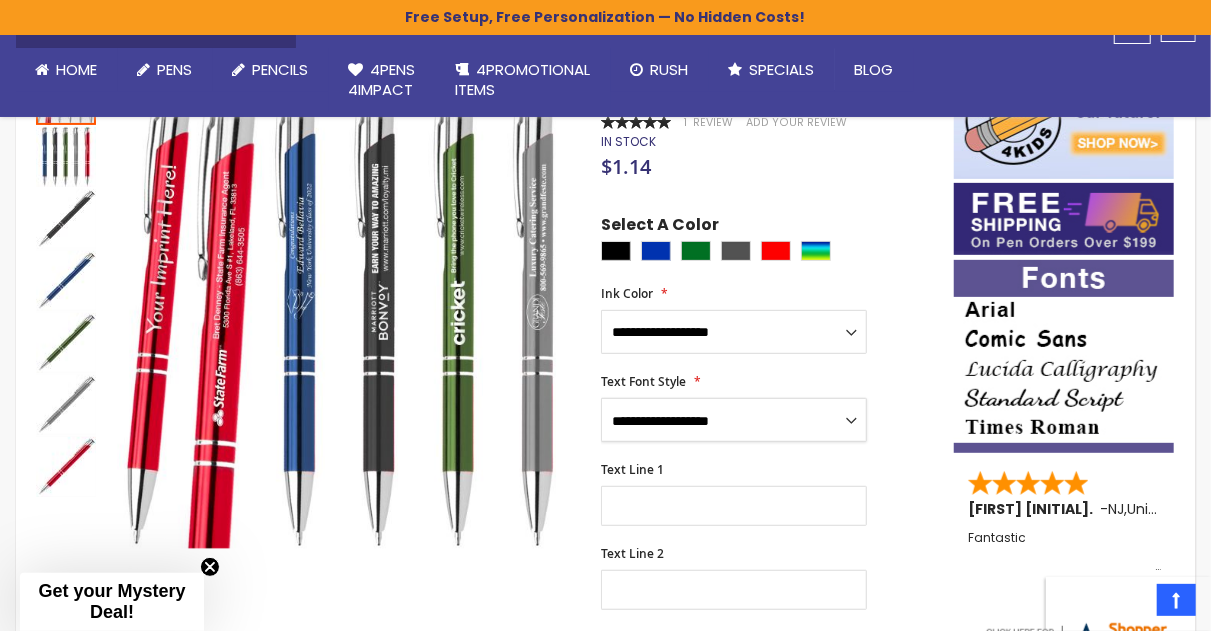 click on "**********" at bounding box center [734, 420] 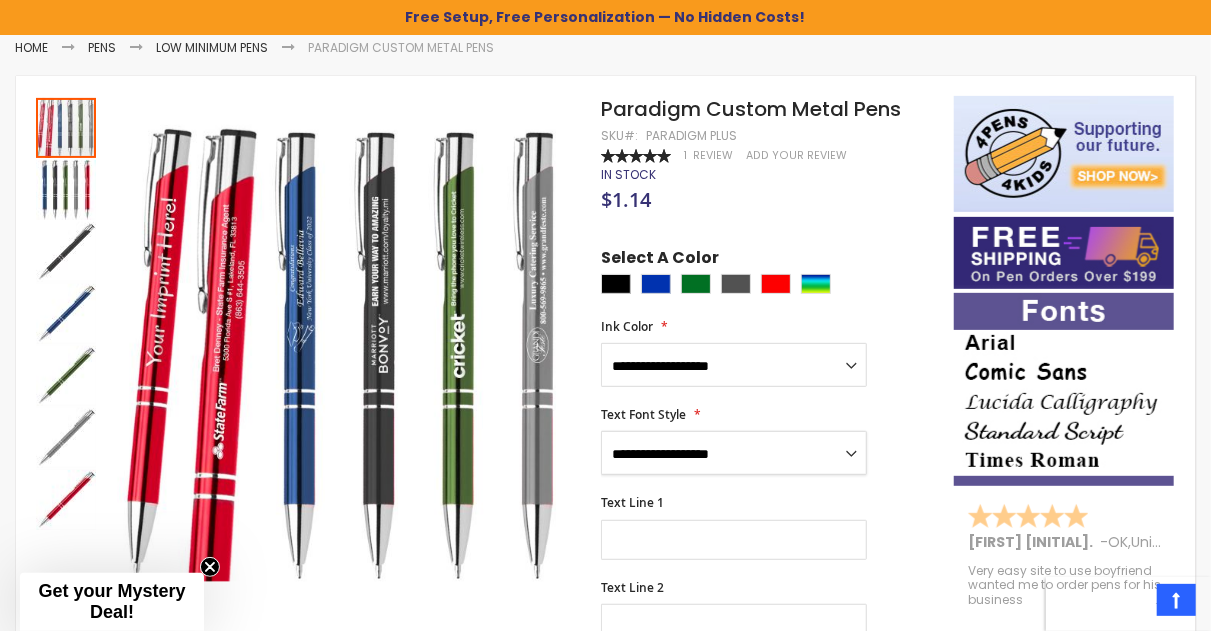 scroll, scrollTop: 292, scrollLeft: 0, axis: vertical 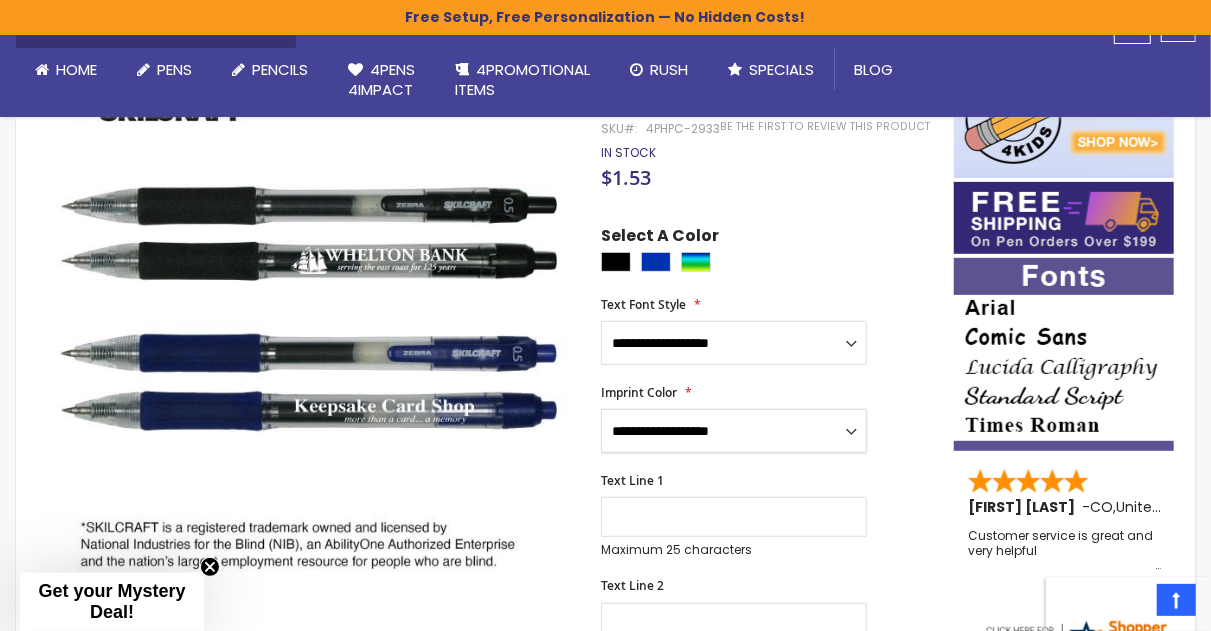 click on "**********" at bounding box center [734, 431] 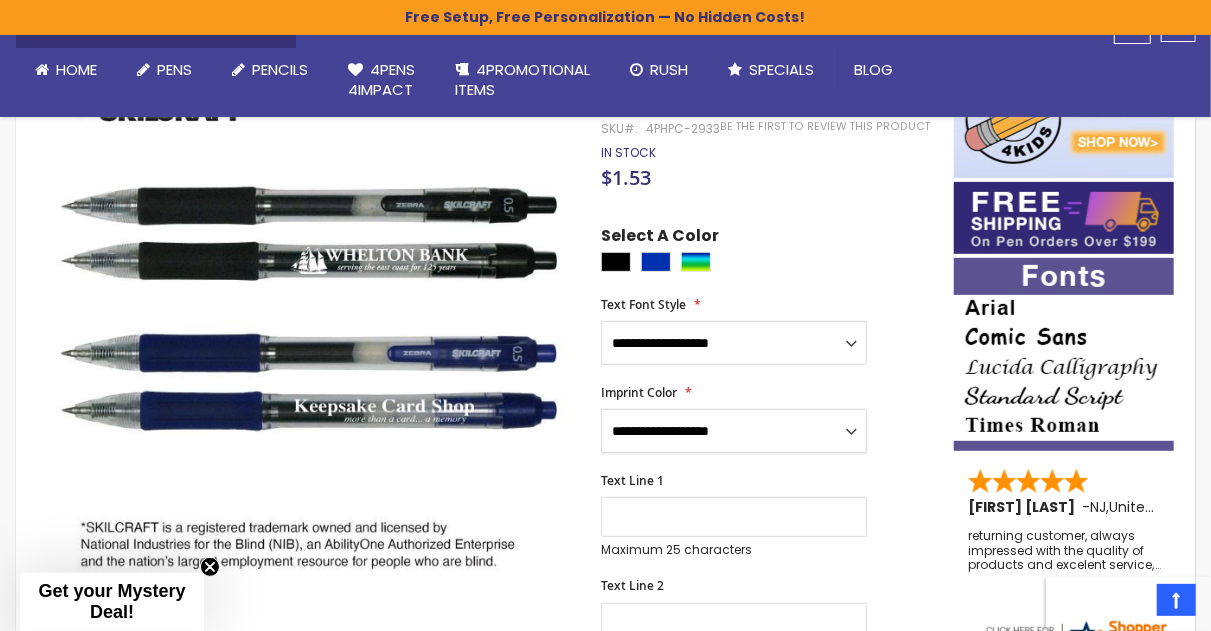 click on "**********" at bounding box center [734, 431] 